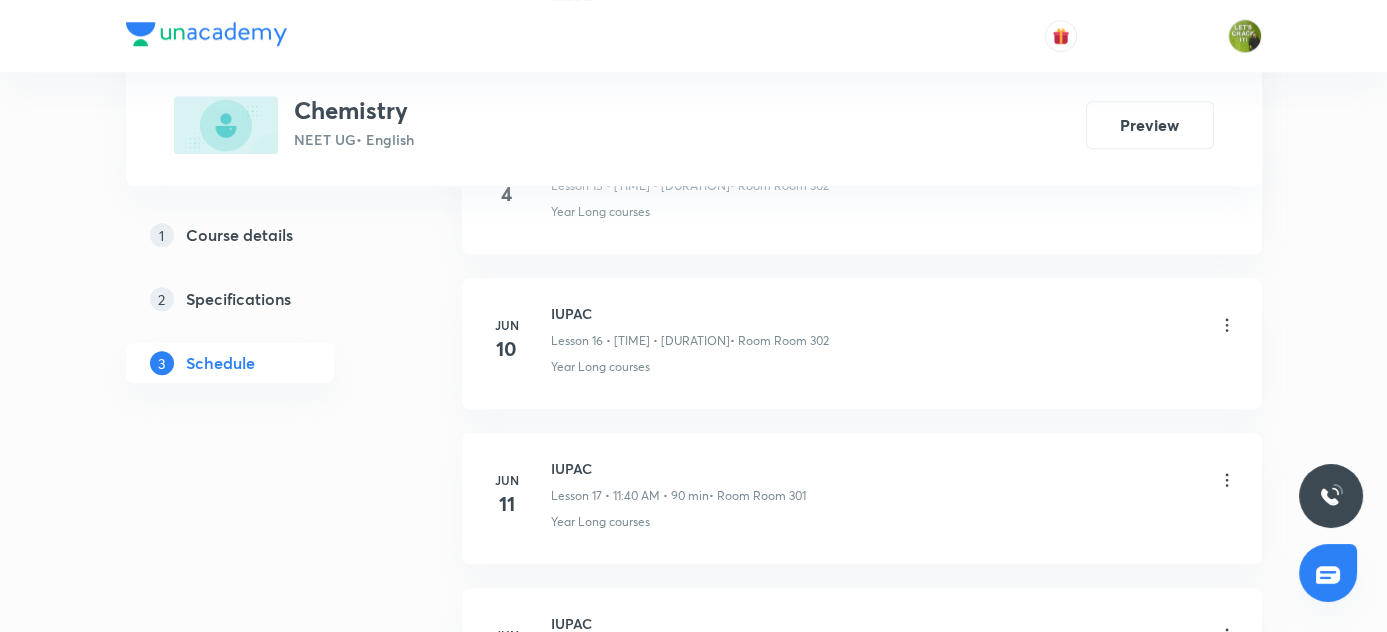scroll, scrollTop: 0, scrollLeft: 0, axis: both 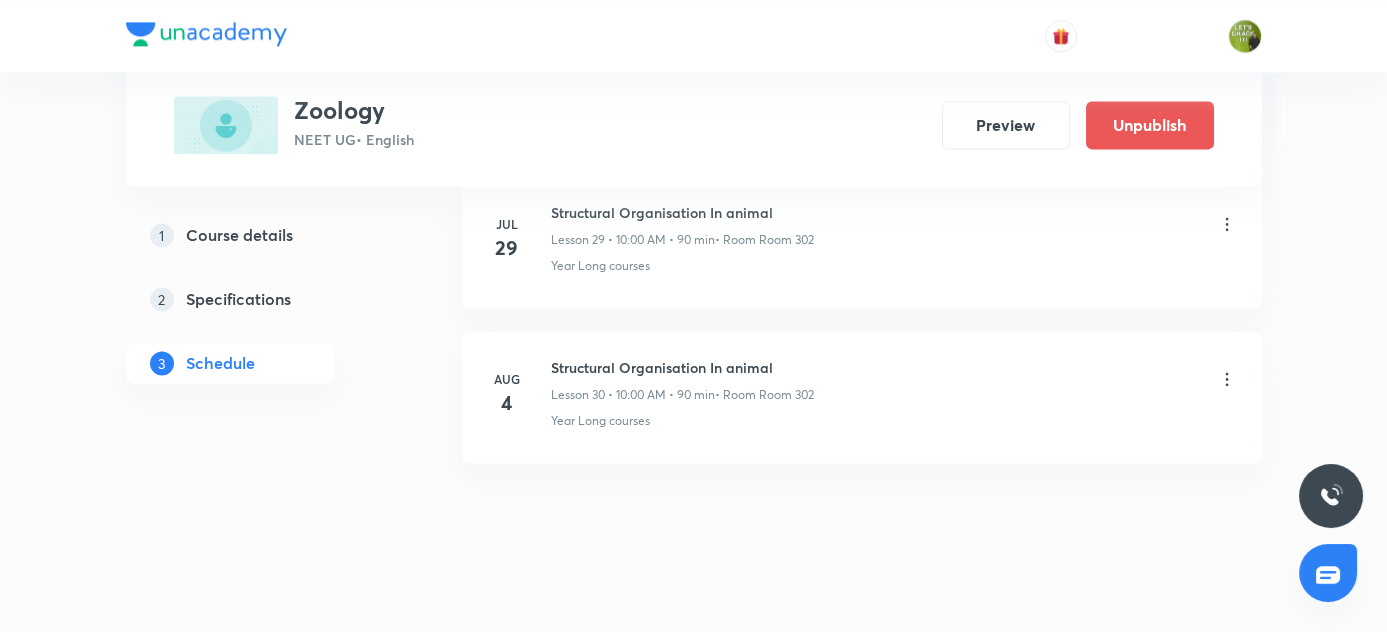click 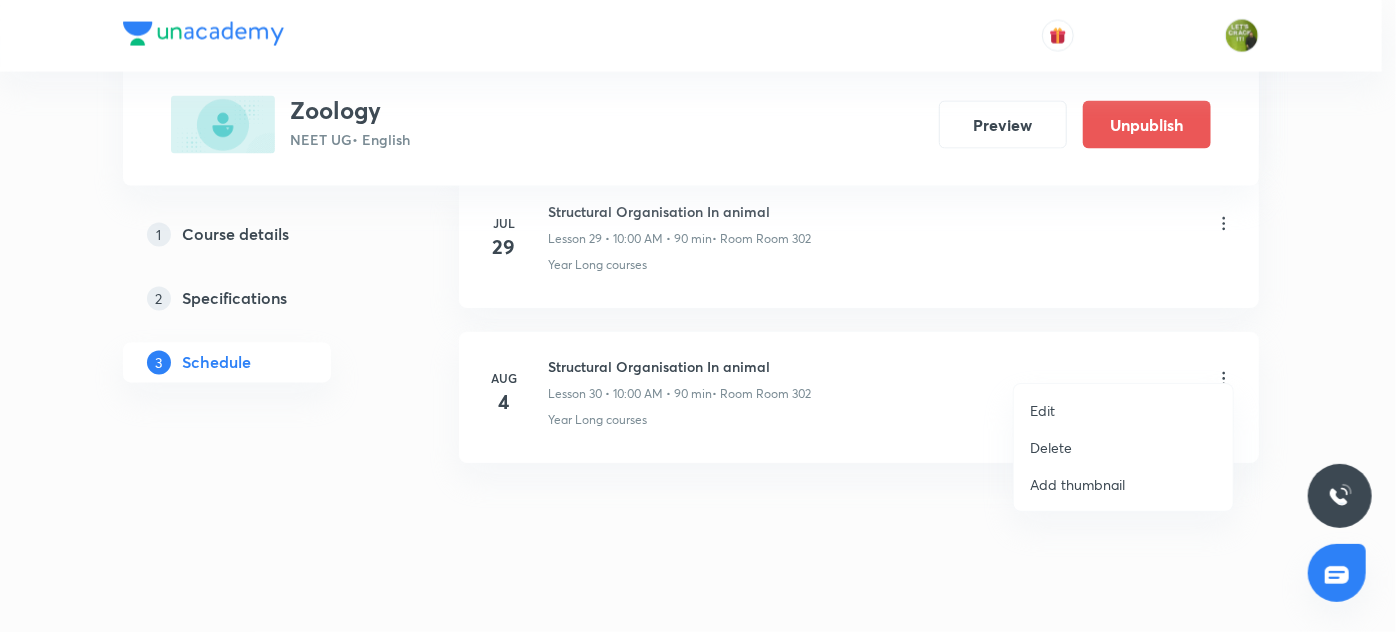 click on "Delete" at bounding box center (1123, 447) 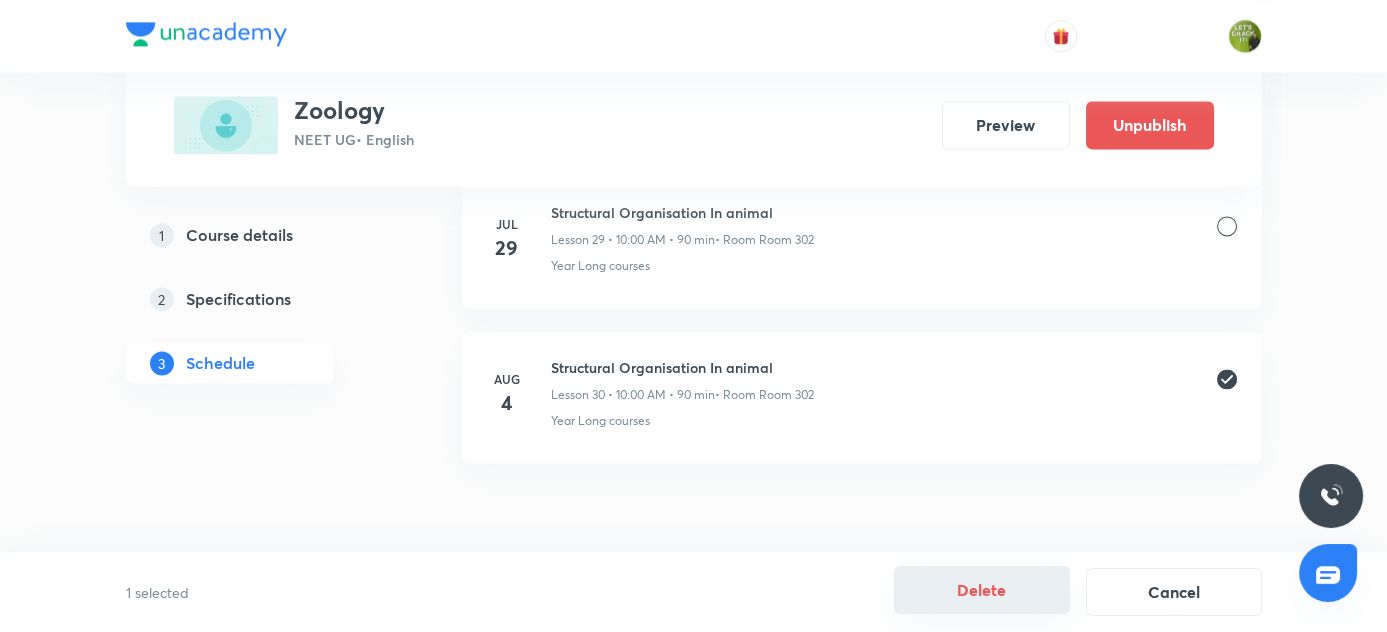 click on "Delete" at bounding box center (982, 590) 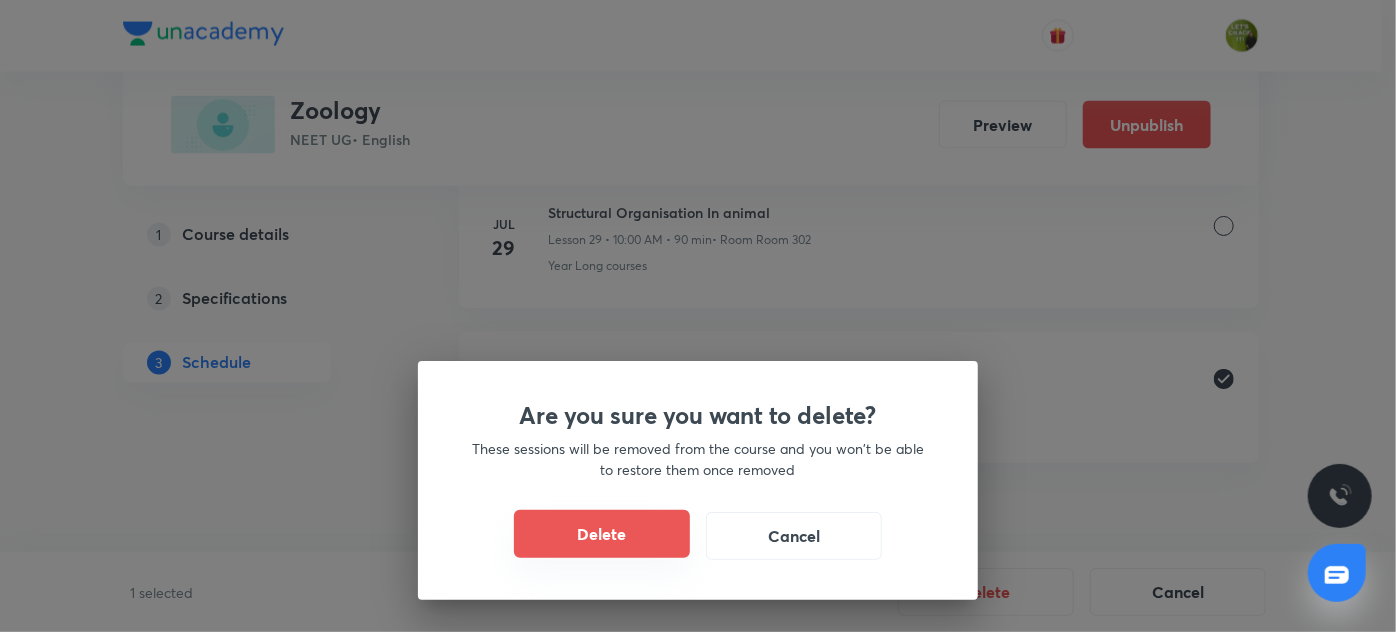 click on "Delete" at bounding box center [602, 534] 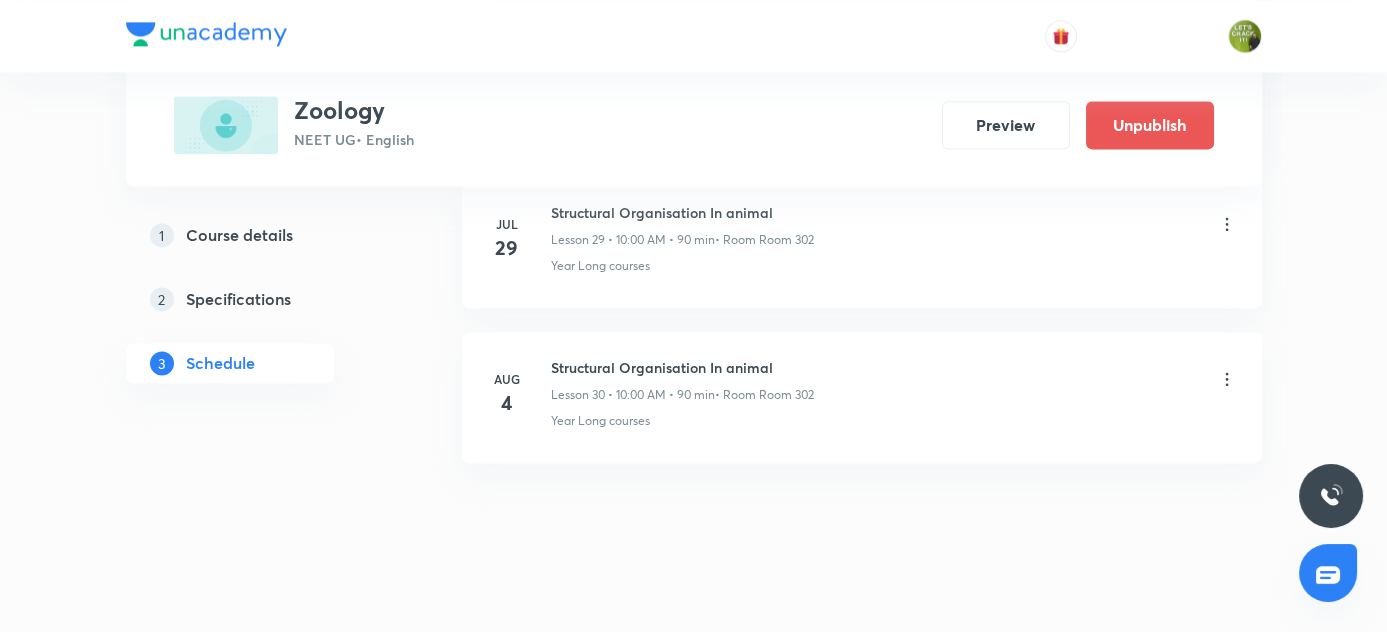 scroll, scrollTop: 5448, scrollLeft: 0, axis: vertical 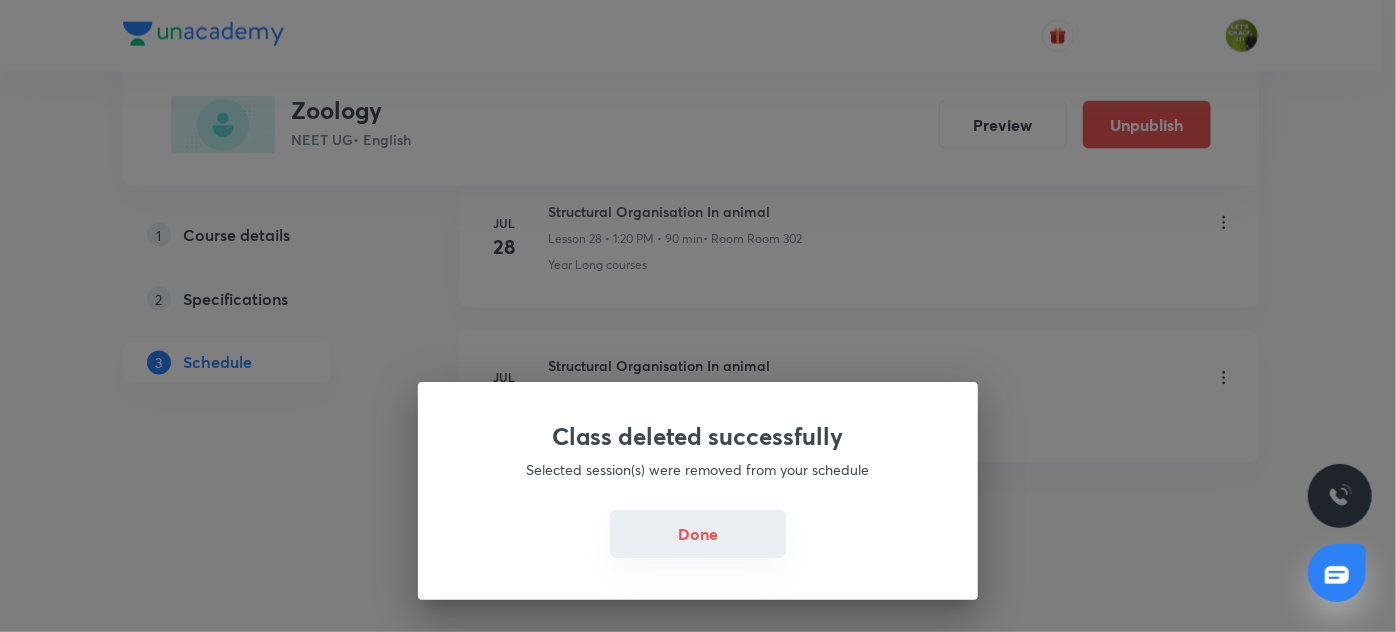 click on "Done" at bounding box center (698, 534) 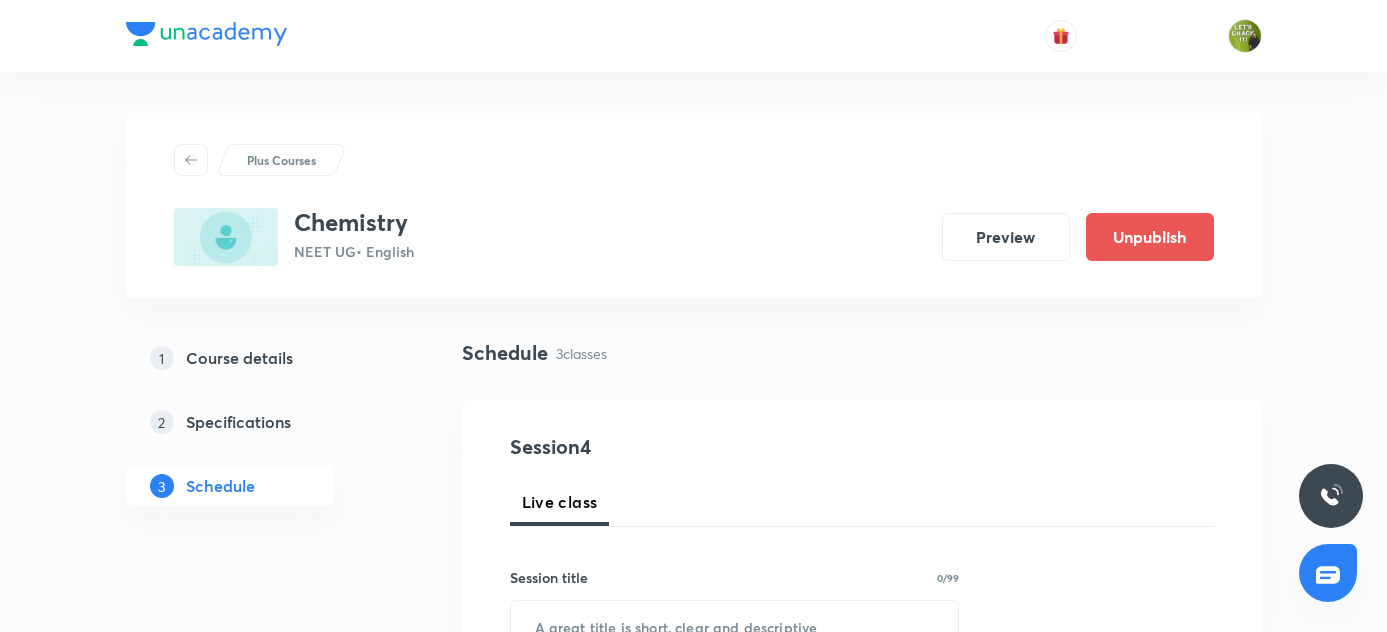 scroll, scrollTop: 0, scrollLeft: 0, axis: both 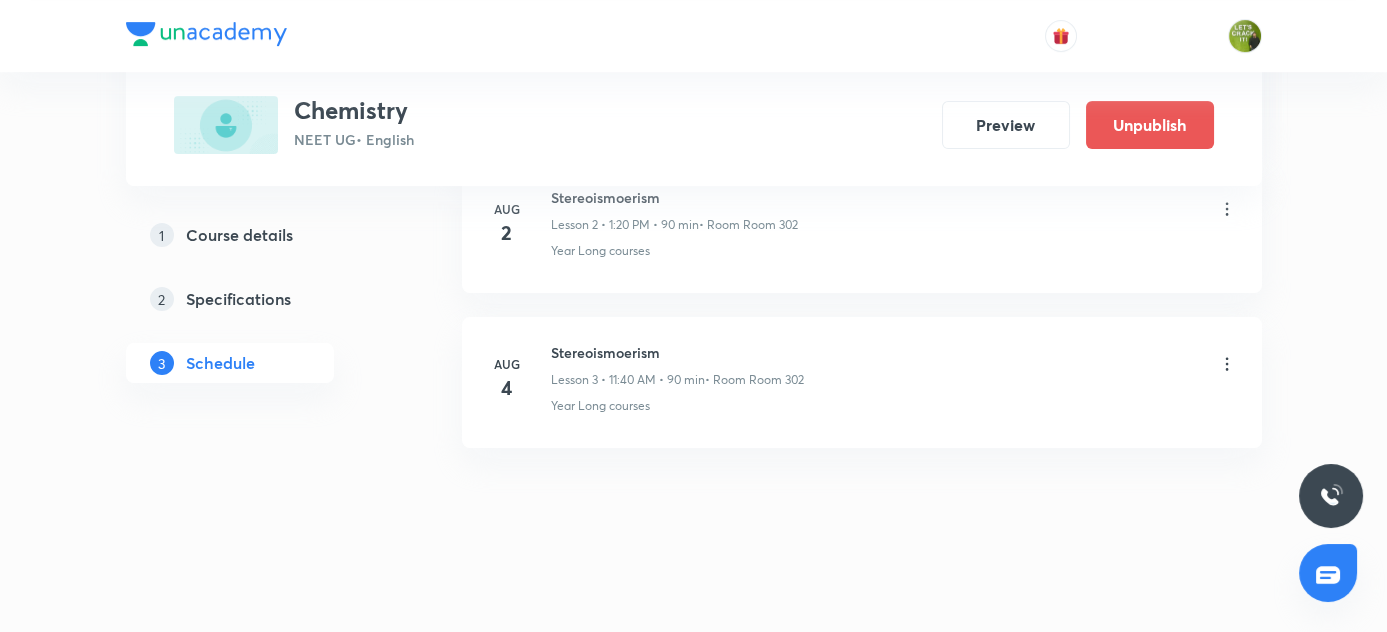click 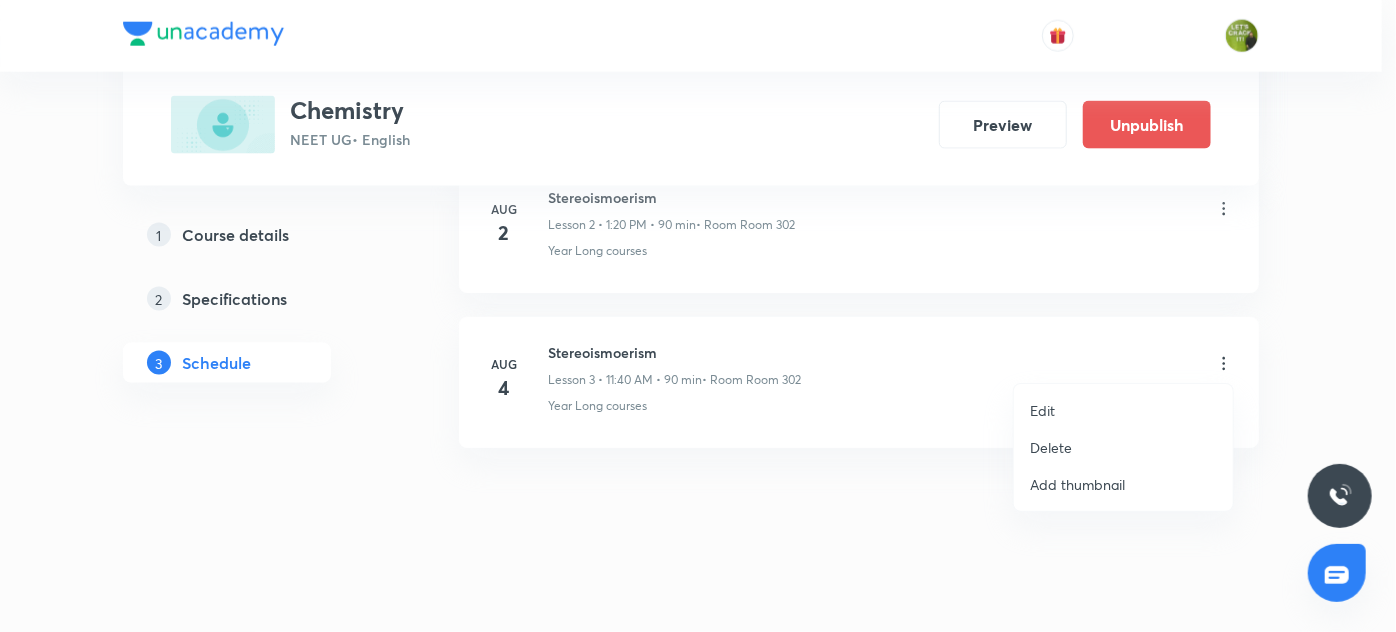 click on "Delete" at bounding box center (1051, 447) 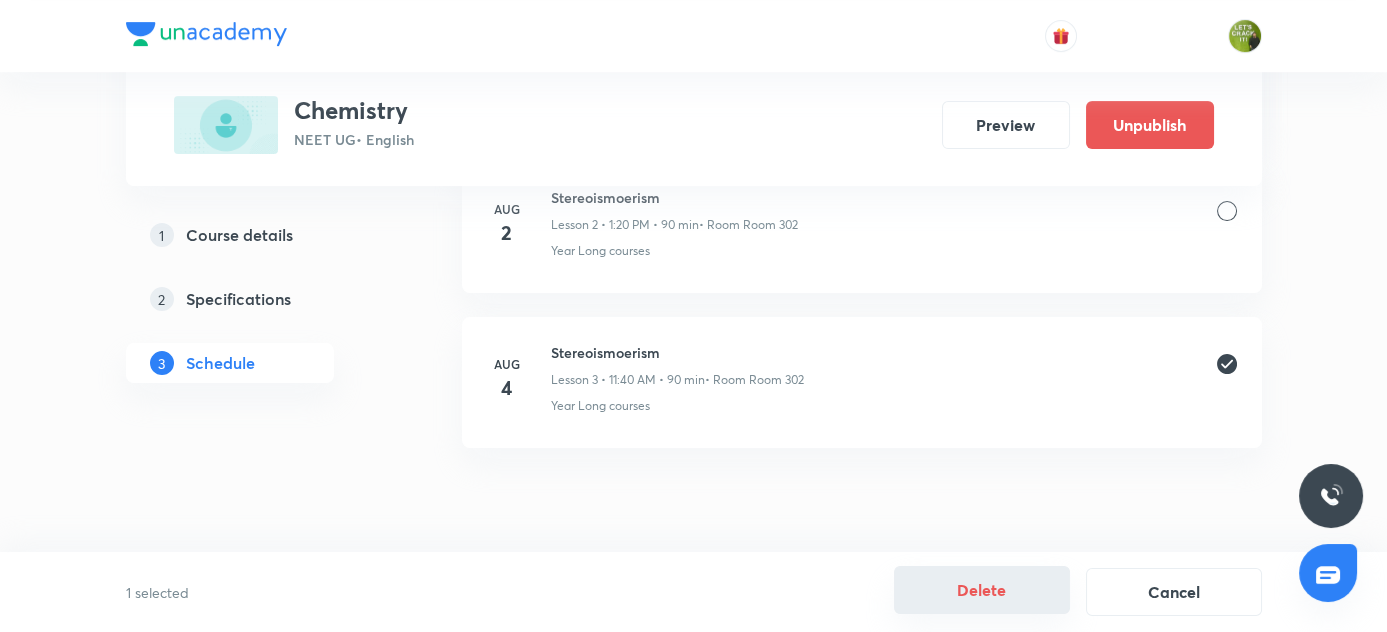 click on "Delete" at bounding box center (982, 590) 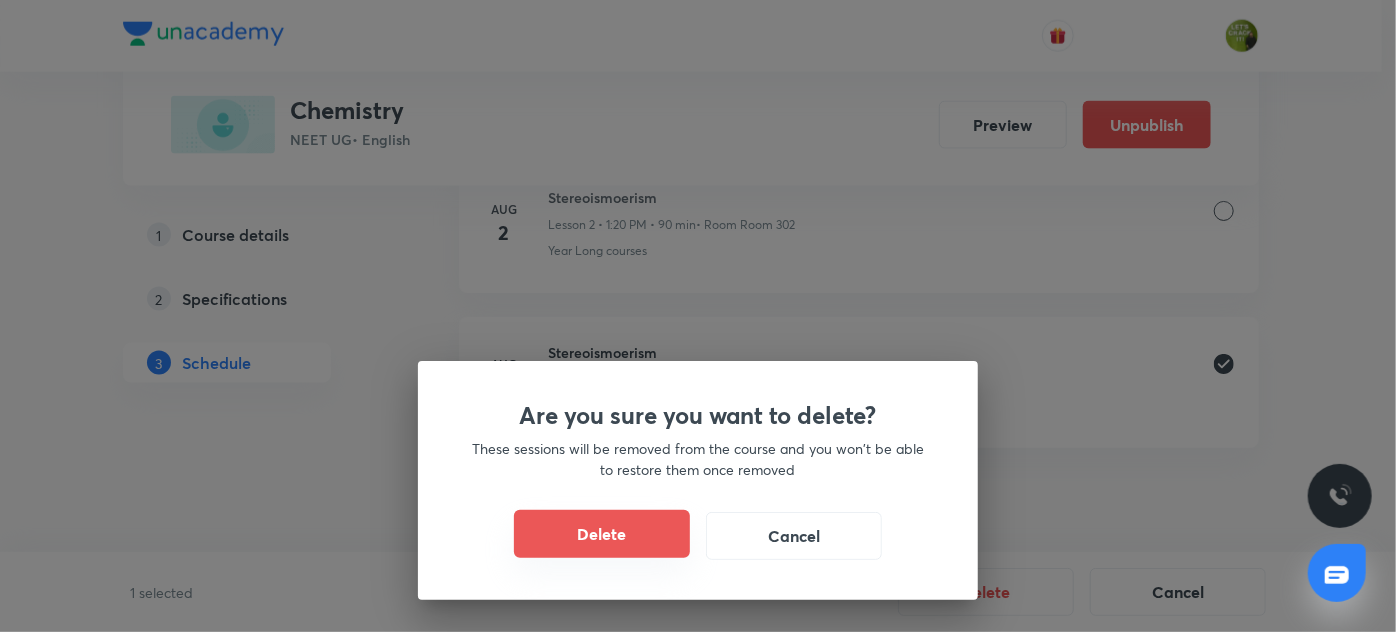 click on "Delete" at bounding box center (602, 534) 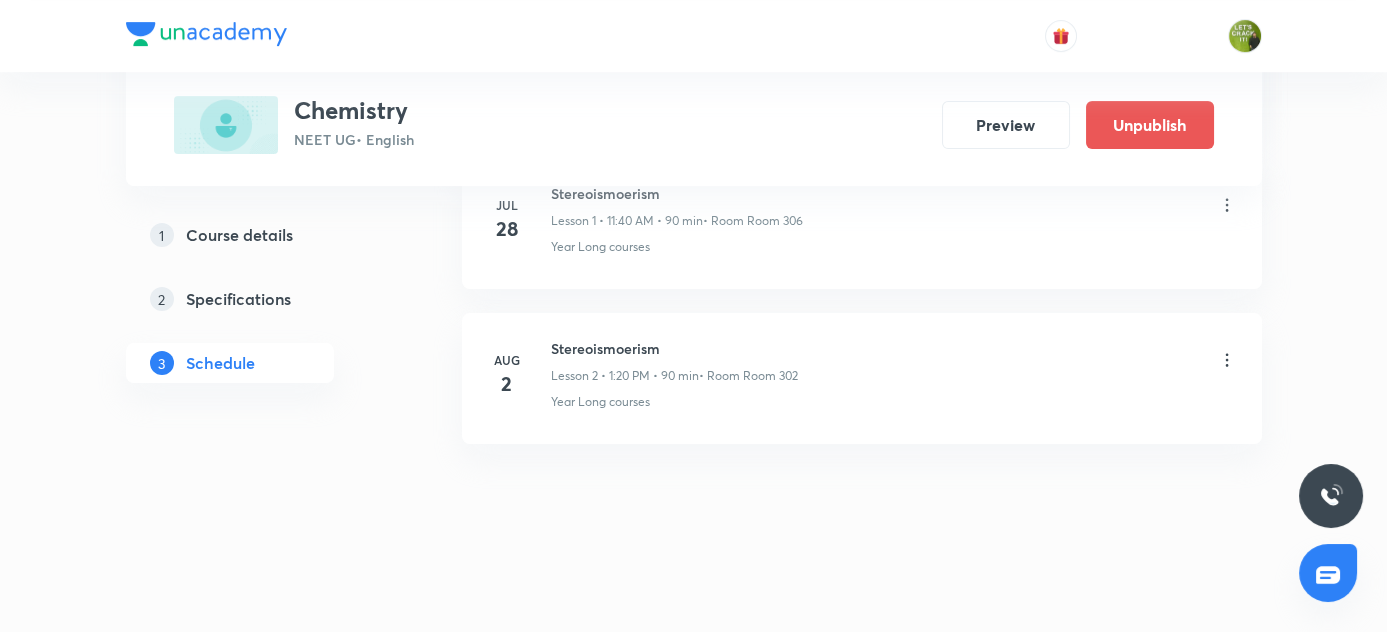 scroll, scrollTop: 1277, scrollLeft: 0, axis: vertical 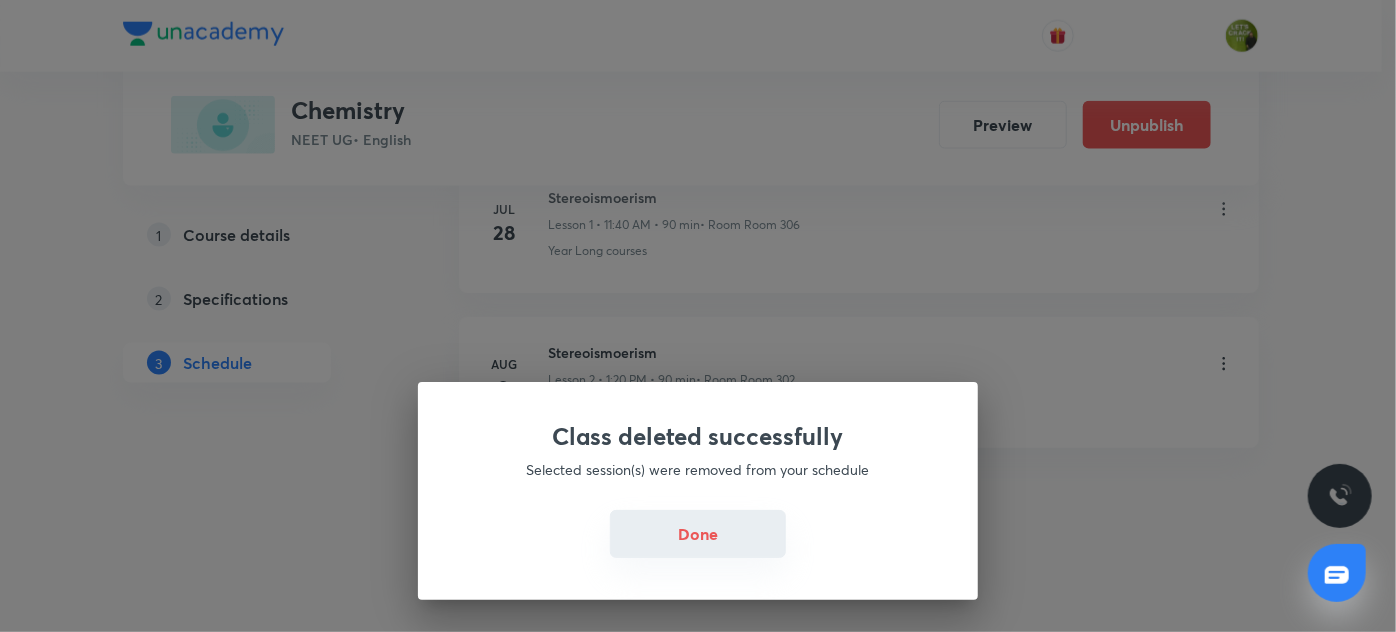 click on "Done" at bounding box center [698, 534] 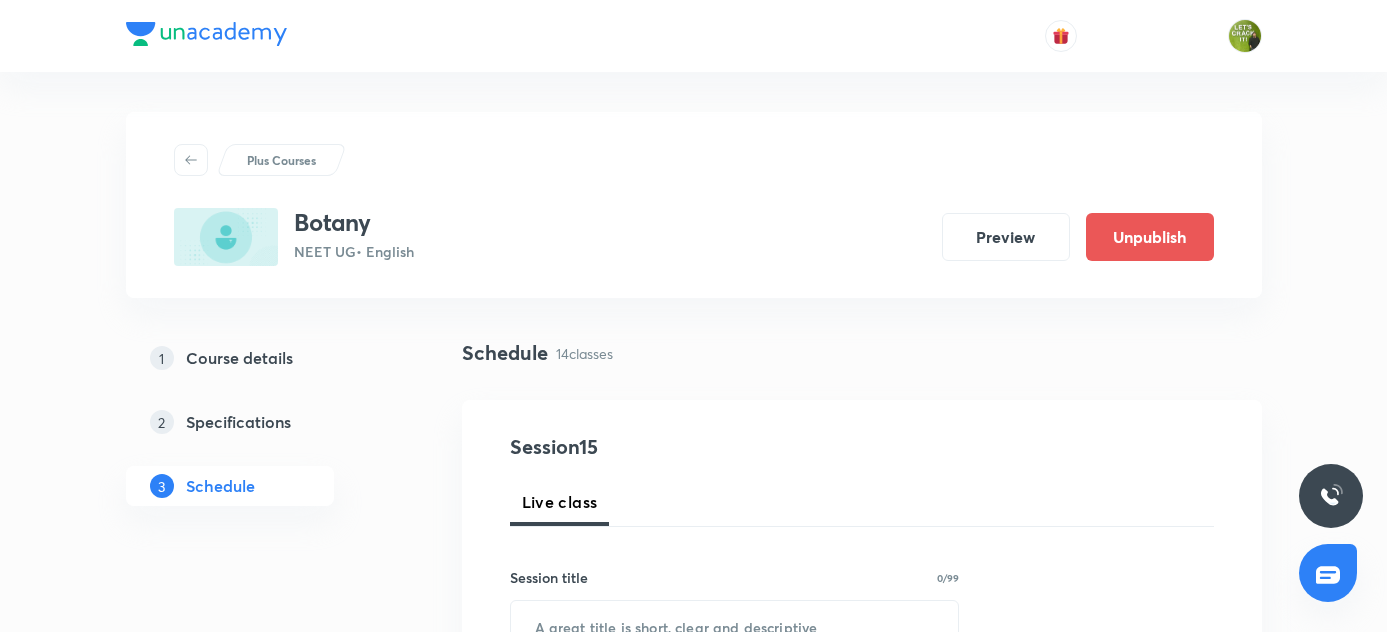 scroll, scrollTop: 545, scrollLeft: 0, axis: vertical 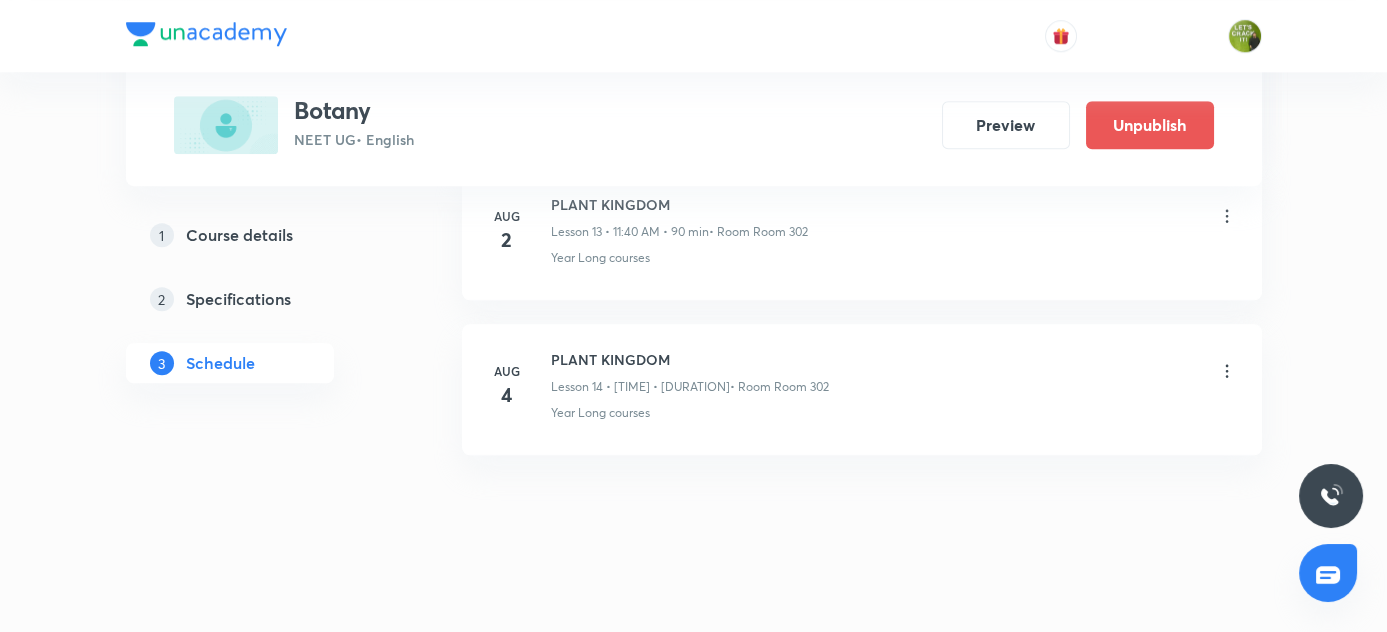 click 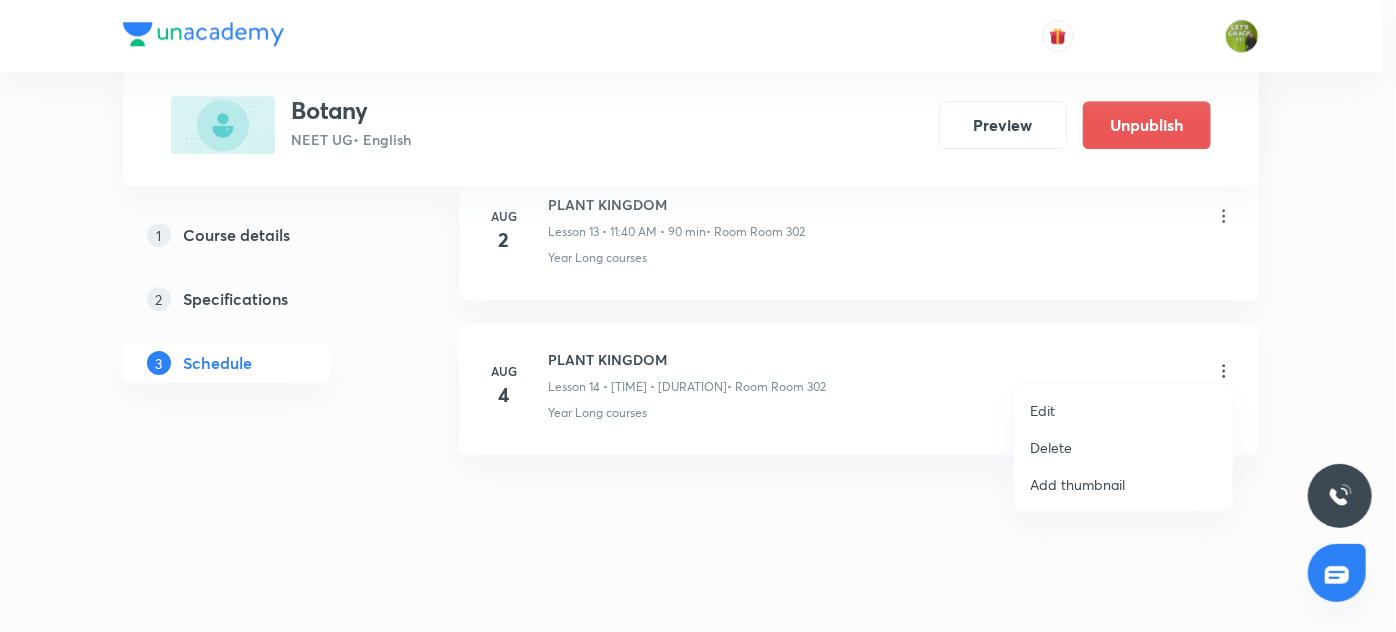 click on "Delete" at bounding box center [1051, 447] 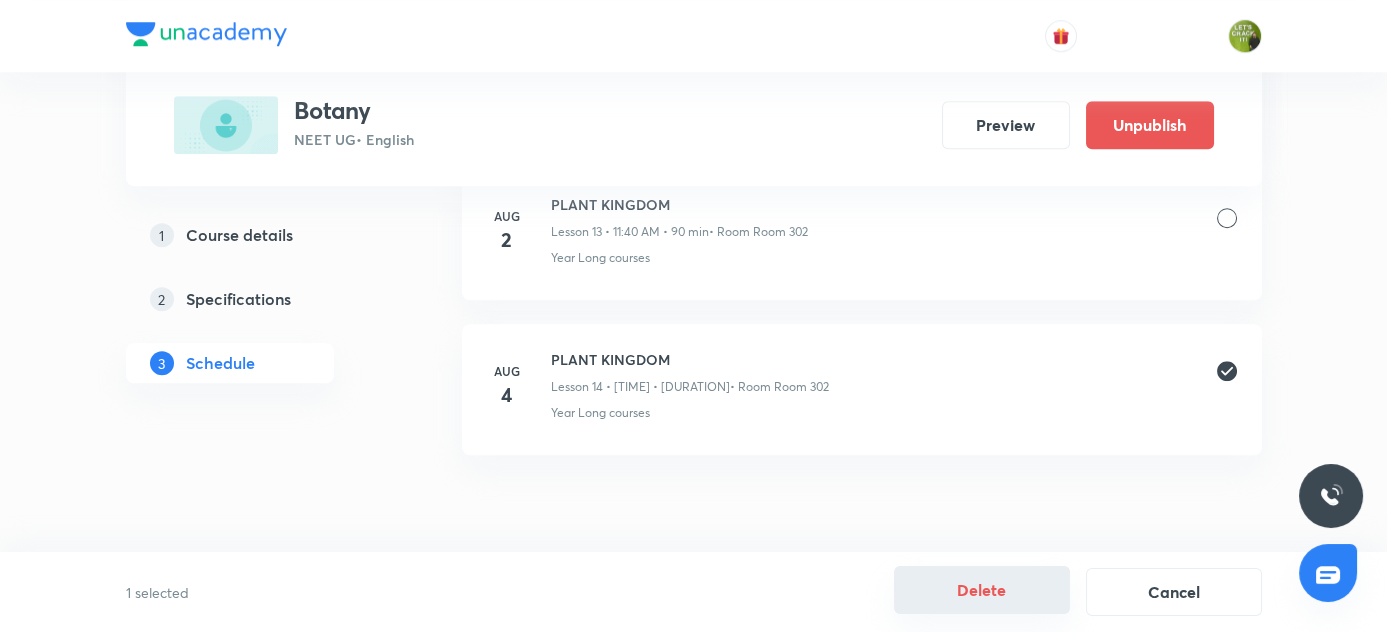 click on "Delete" at bounding box center (982, 590) 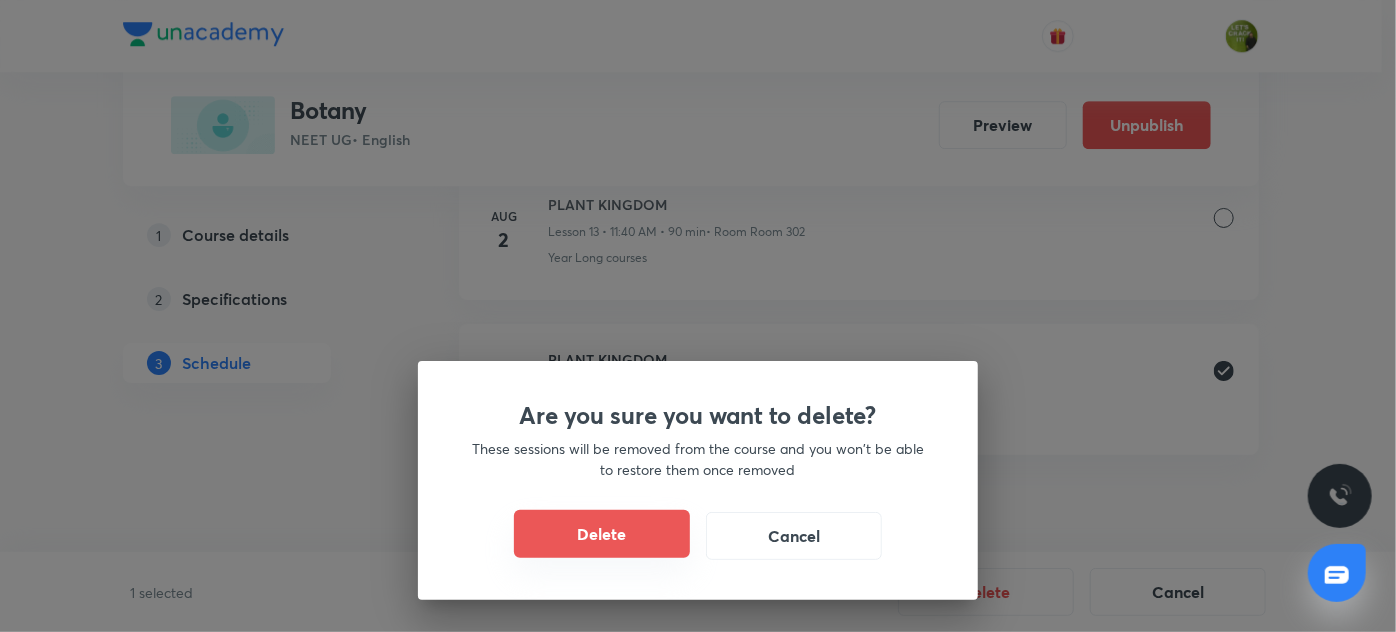 click on "Delete" at bounding box center (602, 534) 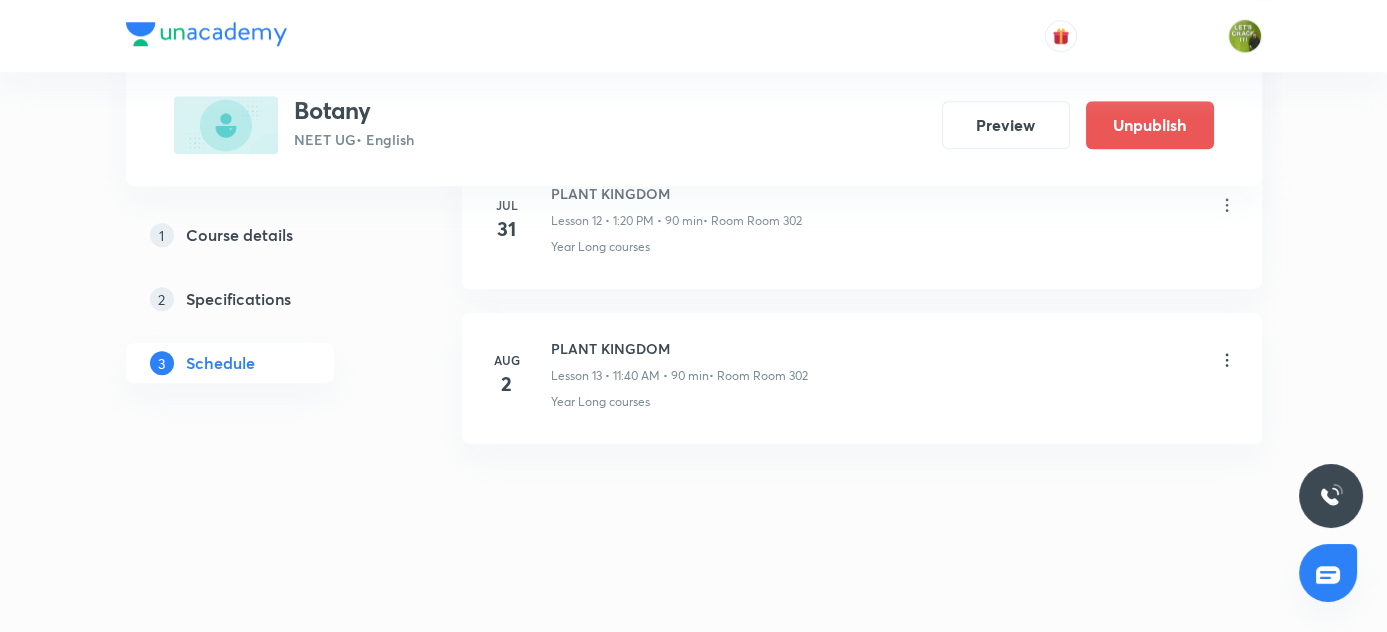 scroll, scrollTop: 2976, scrollLeft: 0, axis: vertical 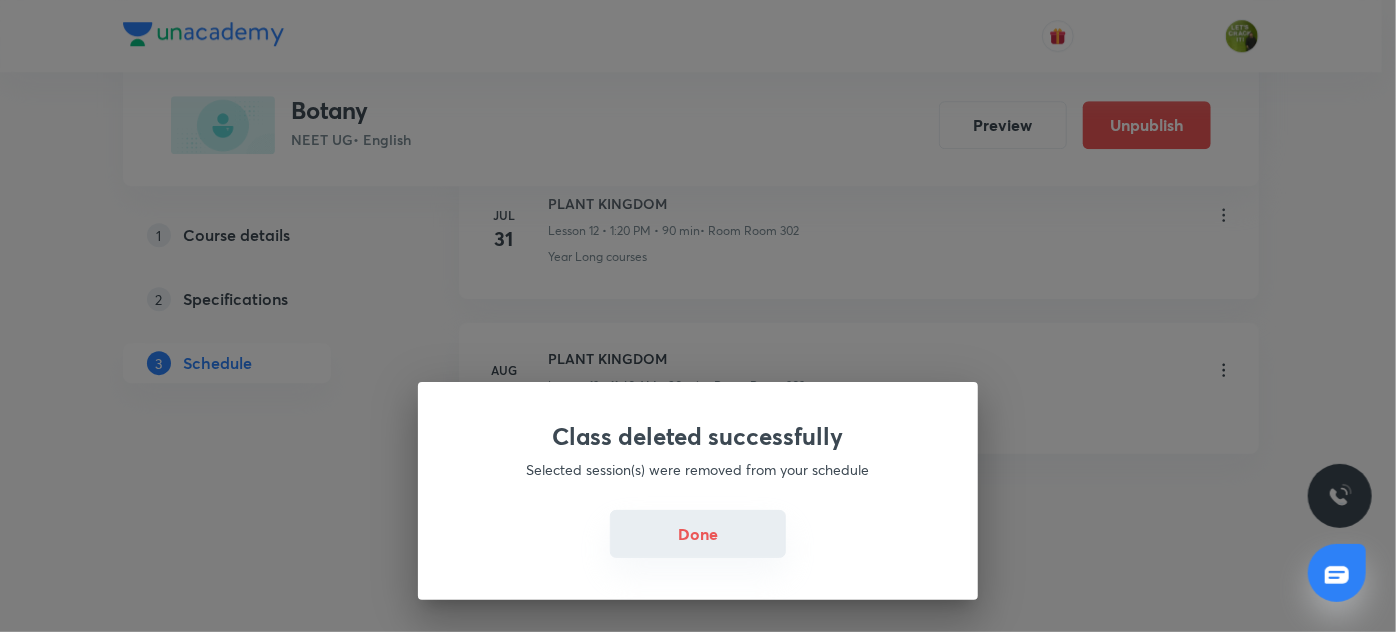 click on "Done" at bounding box center (698, 534) 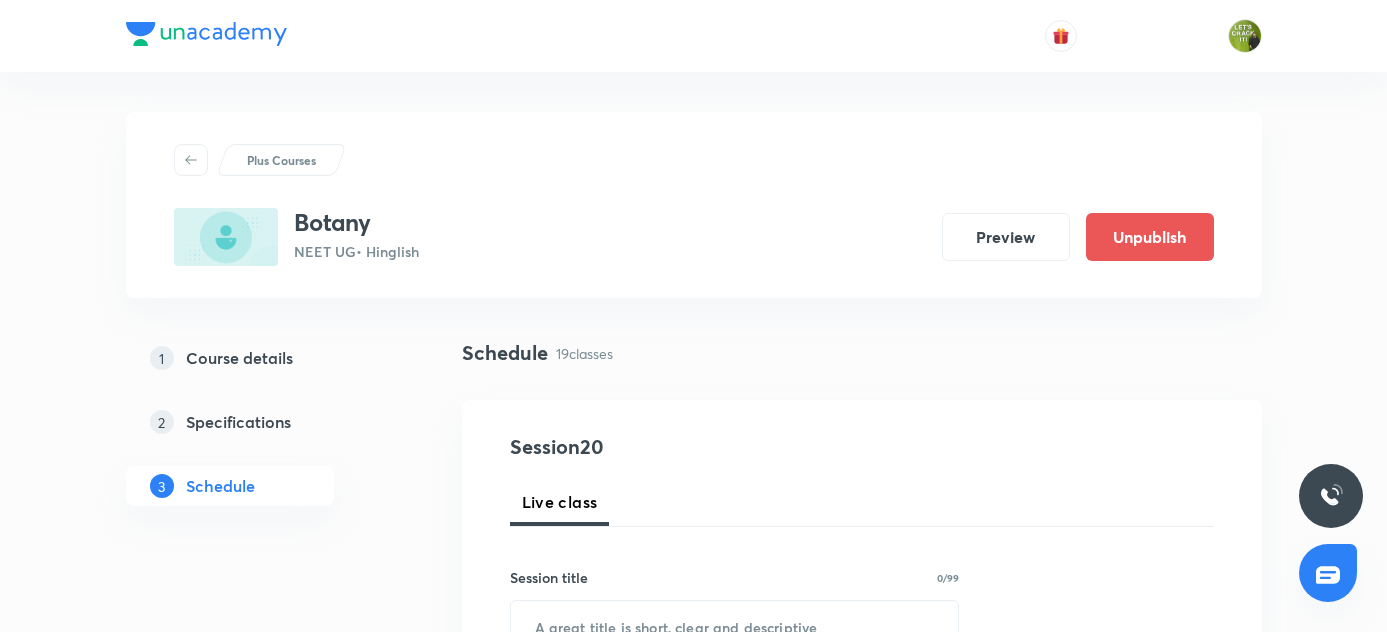 scroll, scrollTop: 0, scrollLeft: 0, axis: both 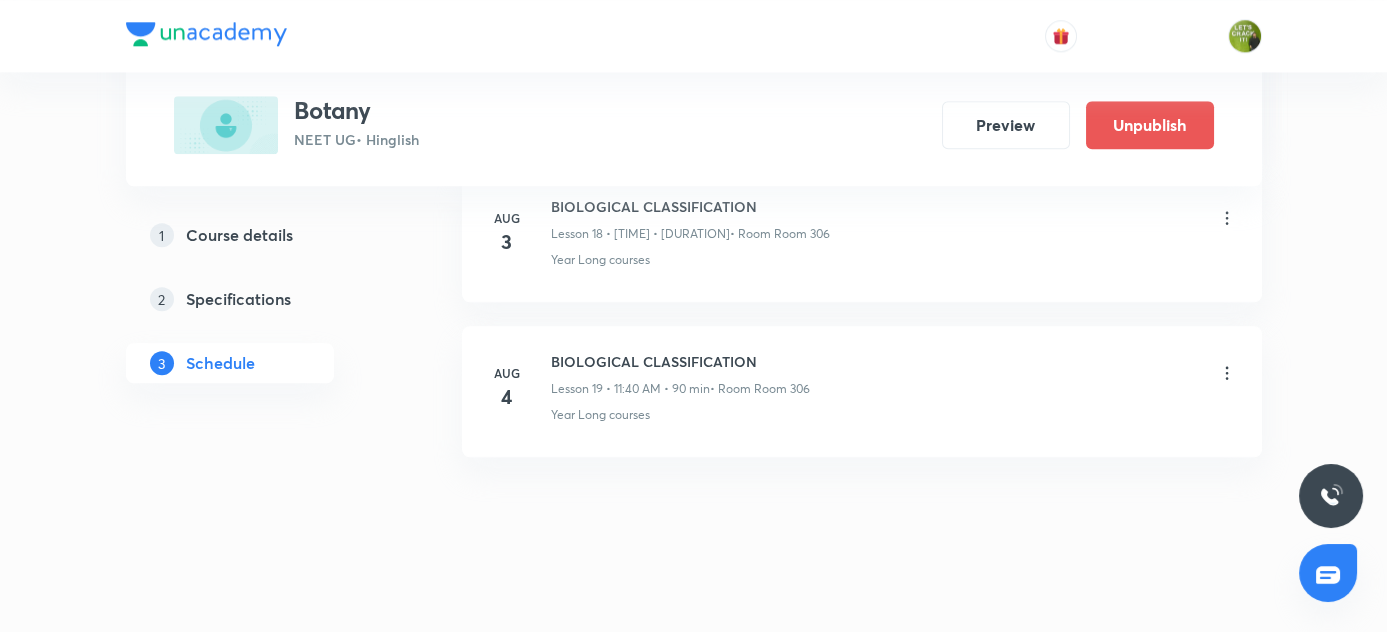 click 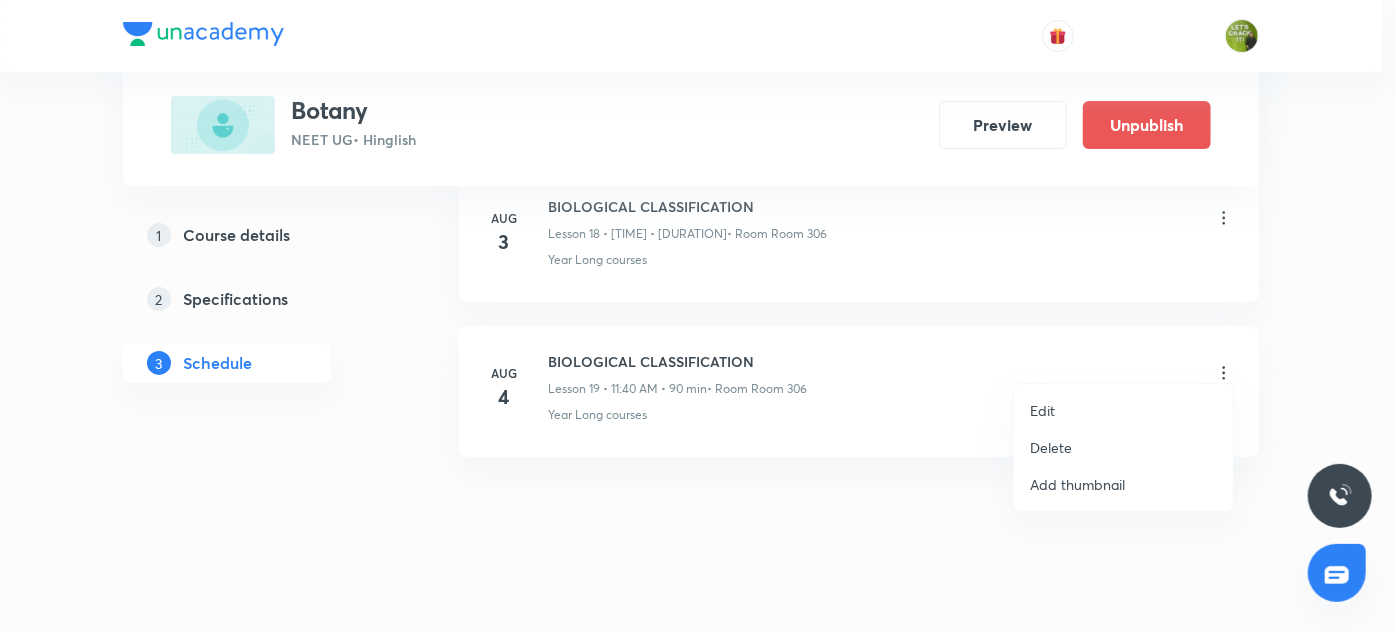 click on "Delete" at bounding box center [1123, 447] 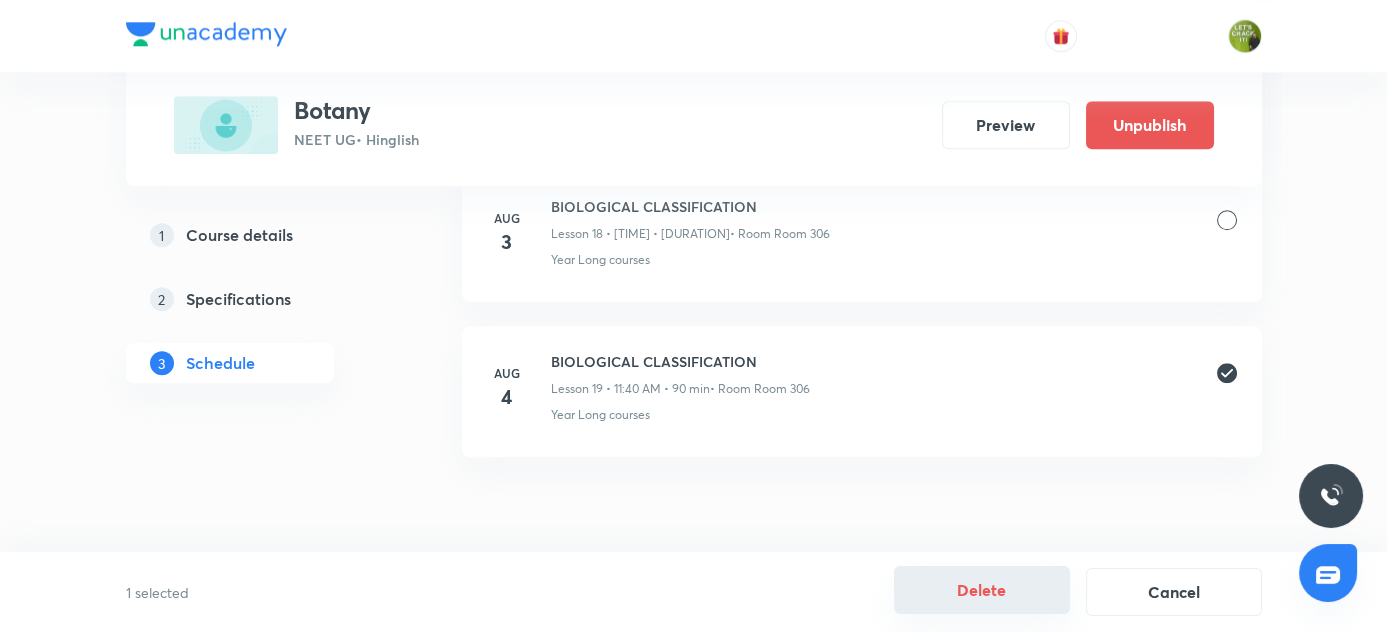 click on "Delete" at bounding box center [982, 590] 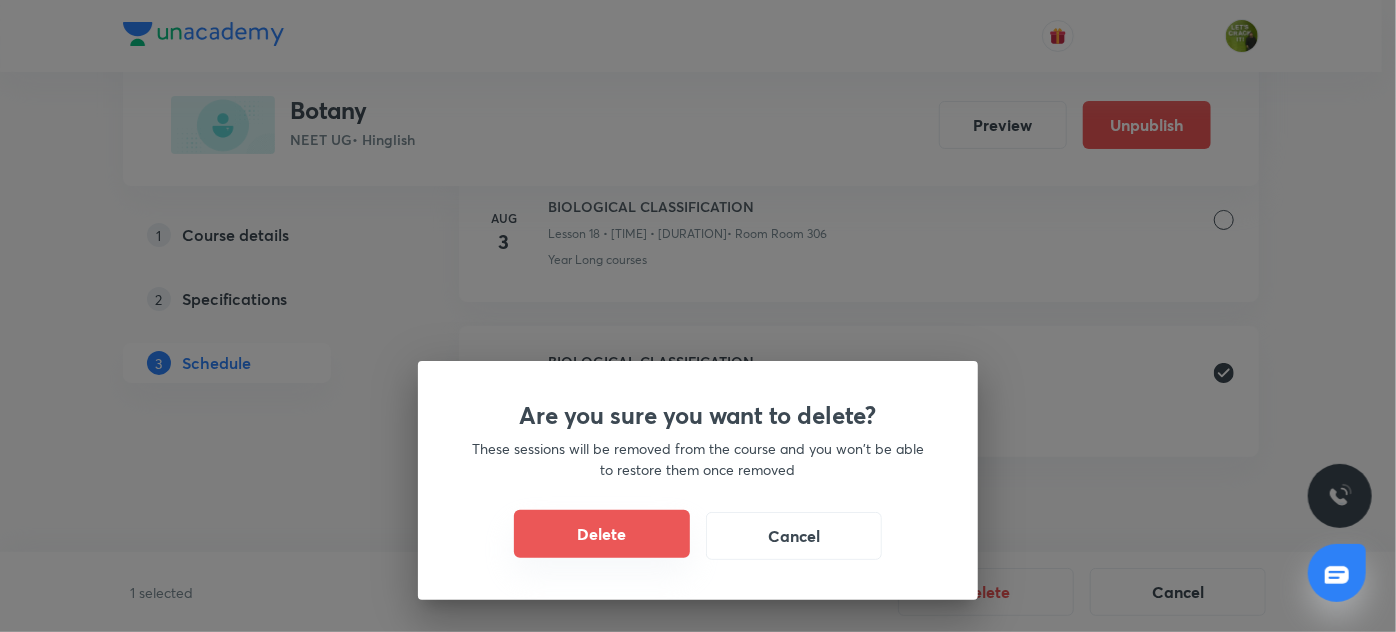 click on "Delete" at bounding box center (602, 534) 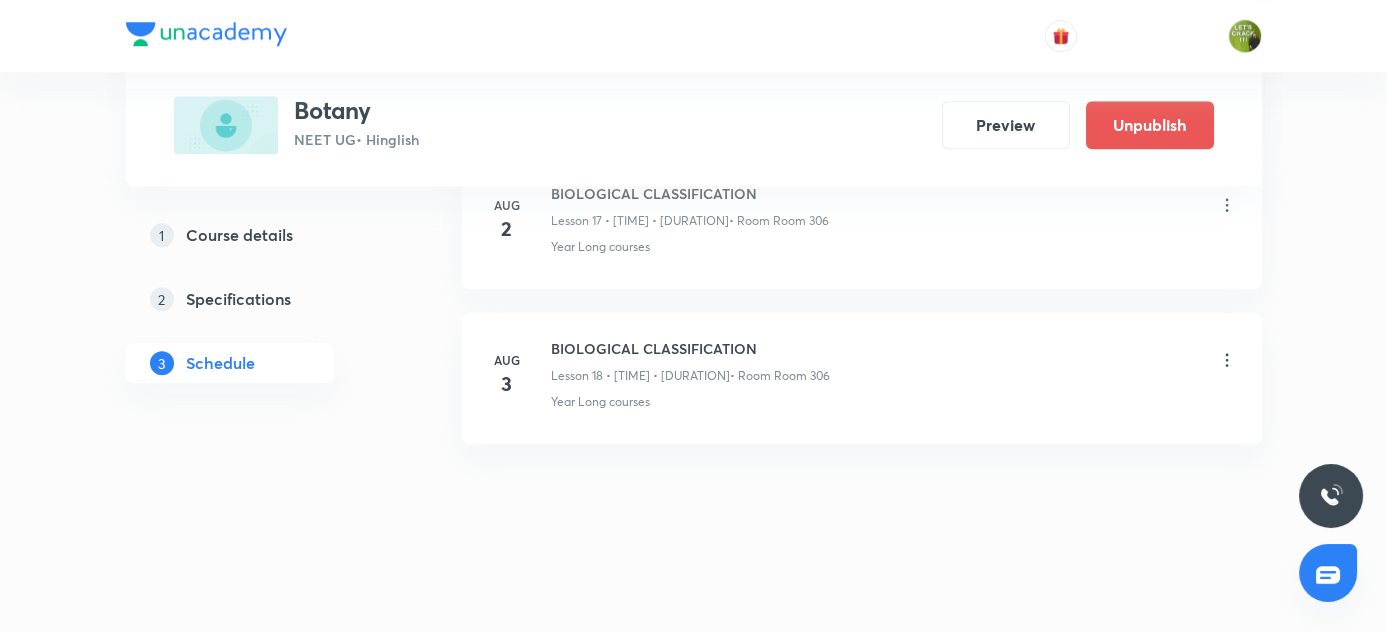 scroll, scrollTop: 3749, scrollLeft: 0, axis: vertical 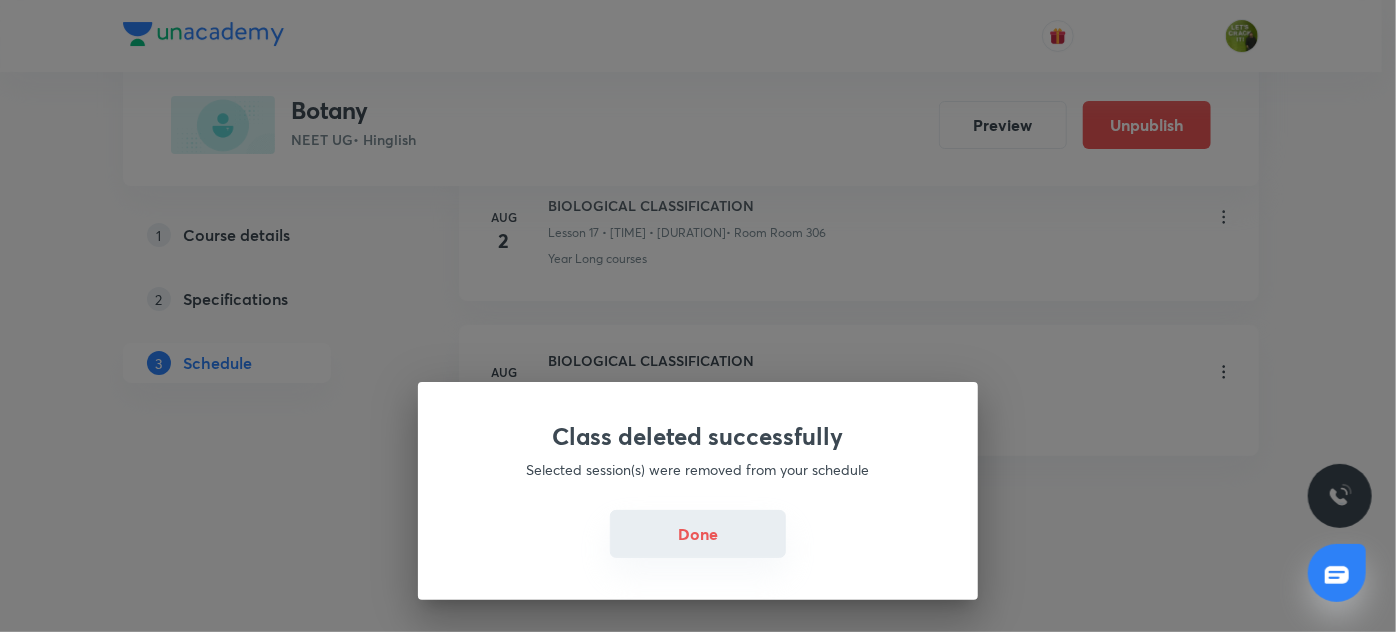 click on "Done" at bounding box center (698, 534) 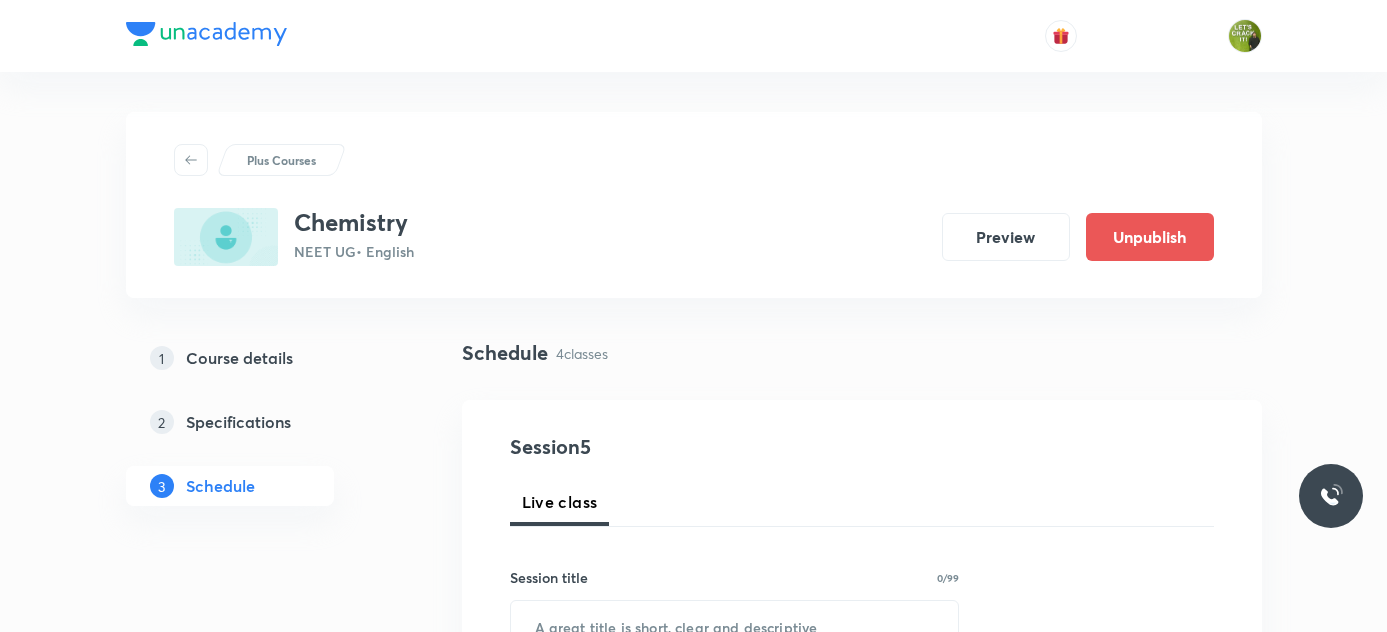 scroll, scrollTop: 552, scrollLeft: 0, axis: vertical 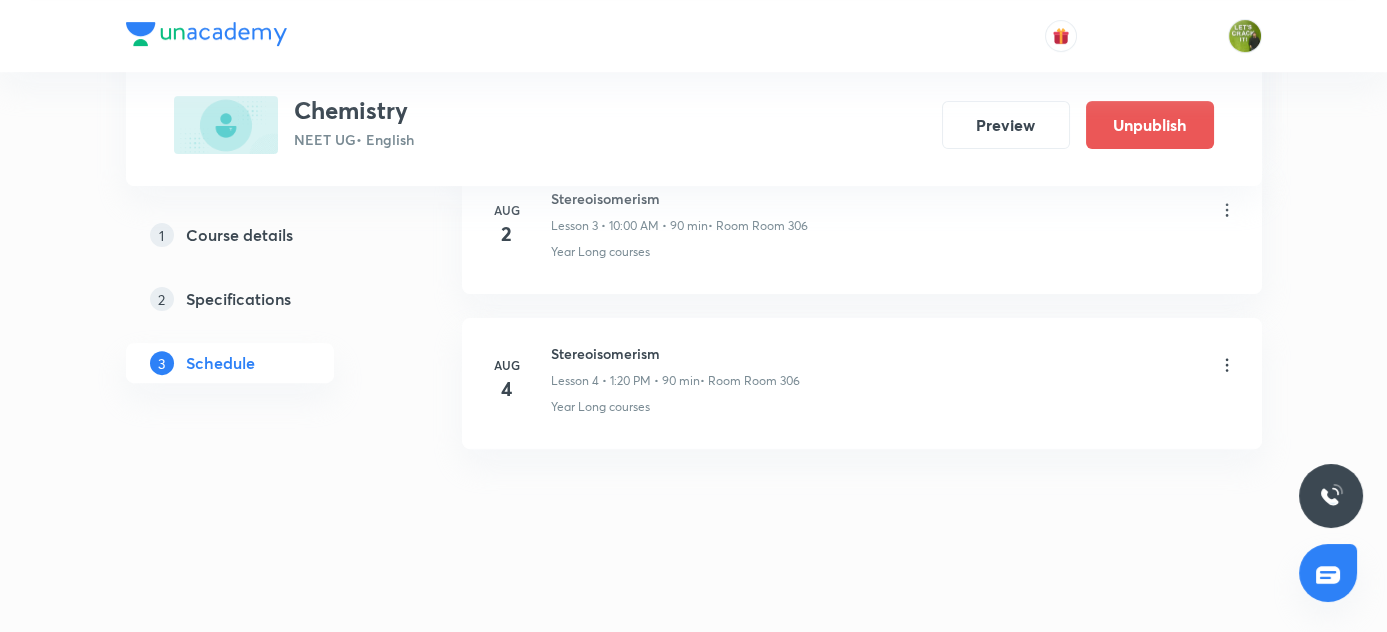 click 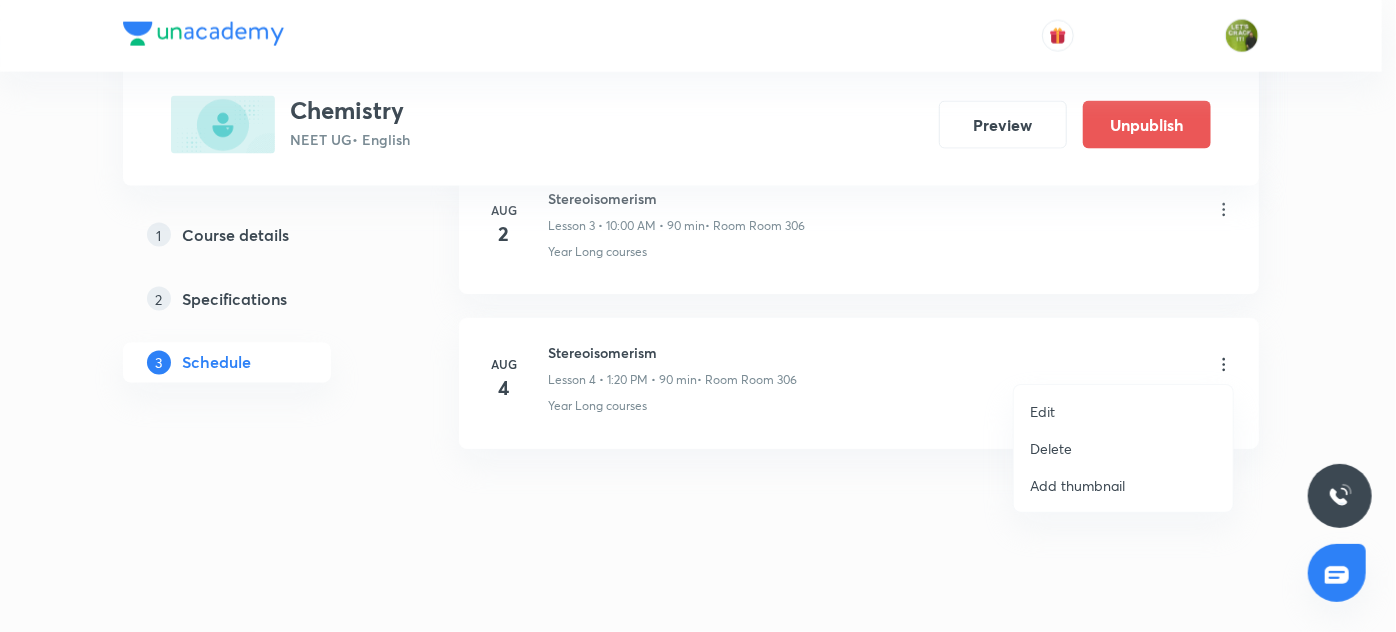 click on "Delete" at bounding box center (1051, 448) 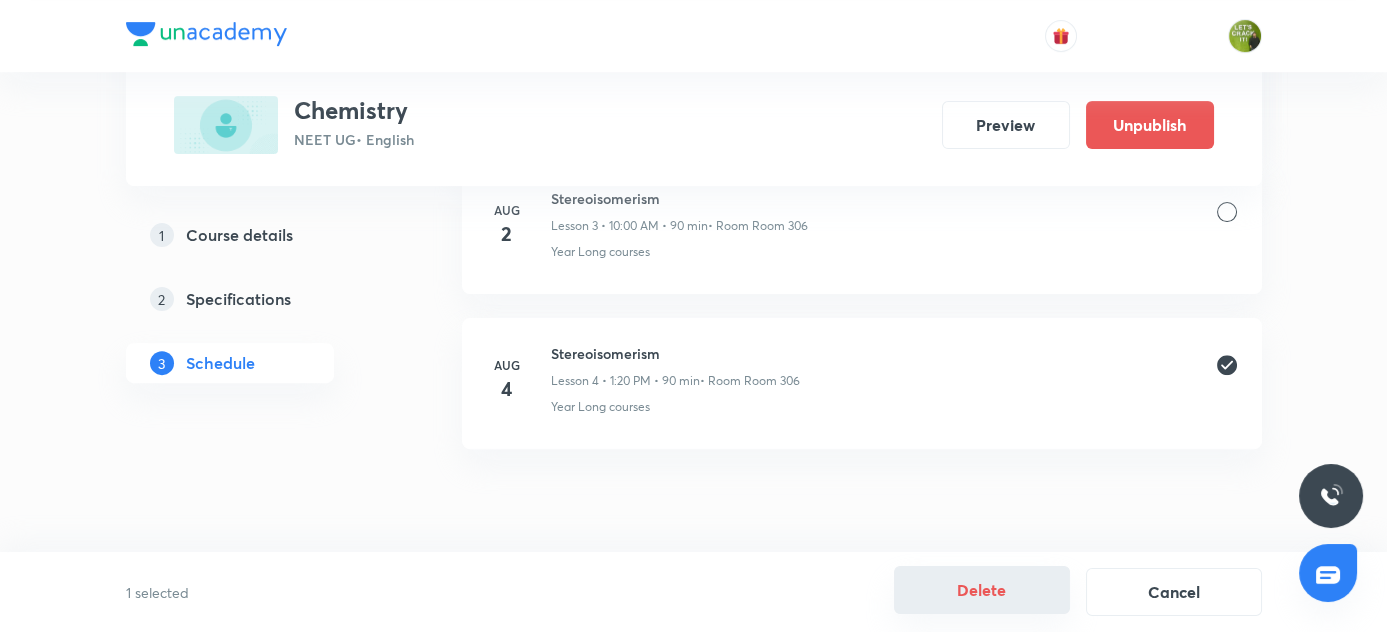 click on "Delete" at bounding box center [982, 590] 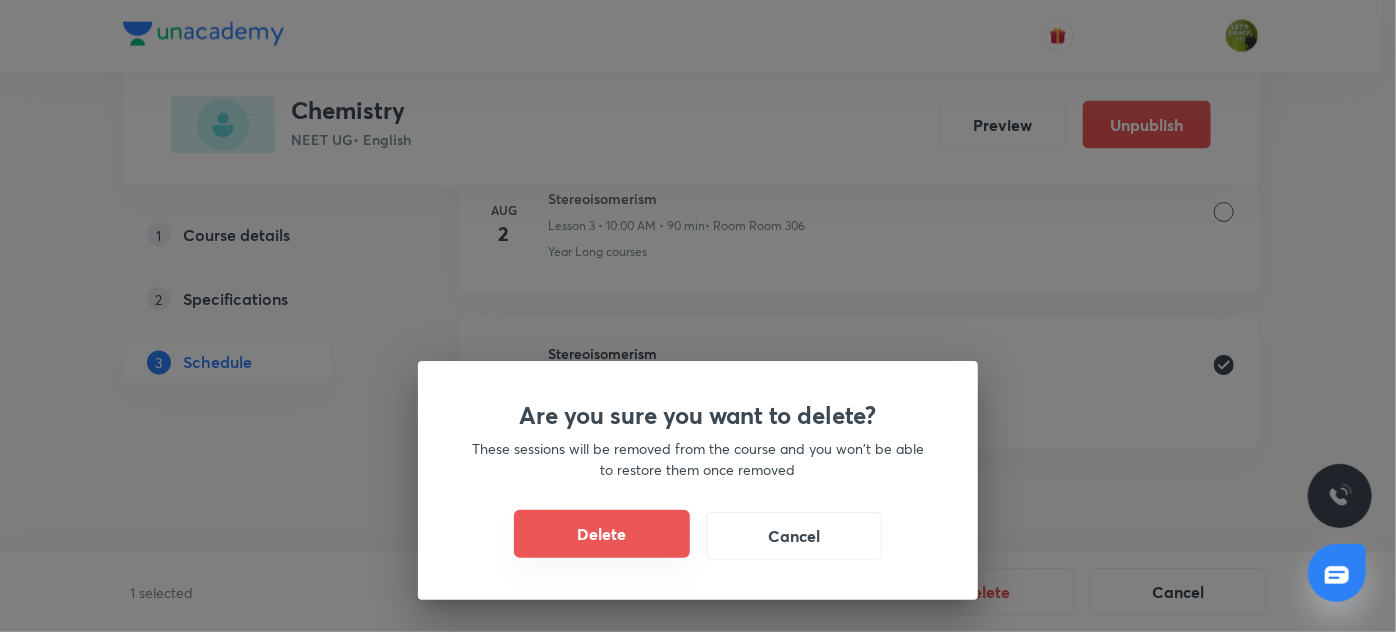 click on "Delete" at bounding box center (602, 534) 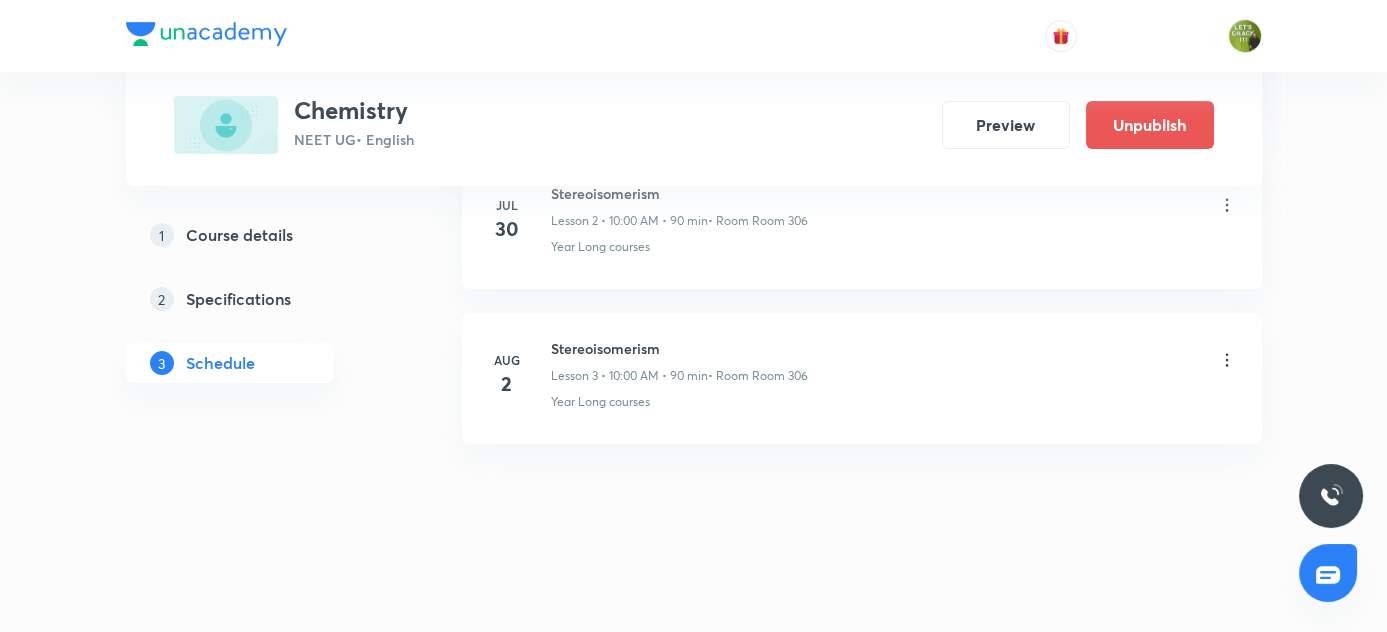 scroll, scrollTop: 1432, scrollLeft: 0, axis: vertical 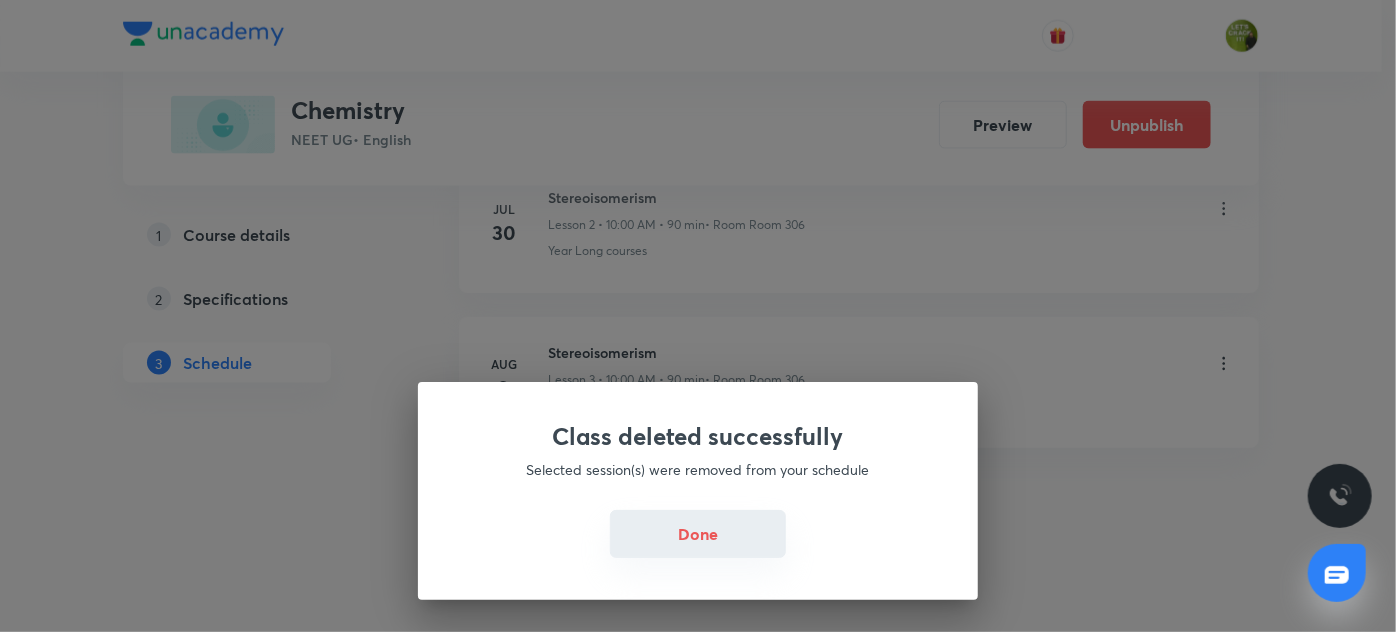 click on "Done" at bounding box center [698, 534] 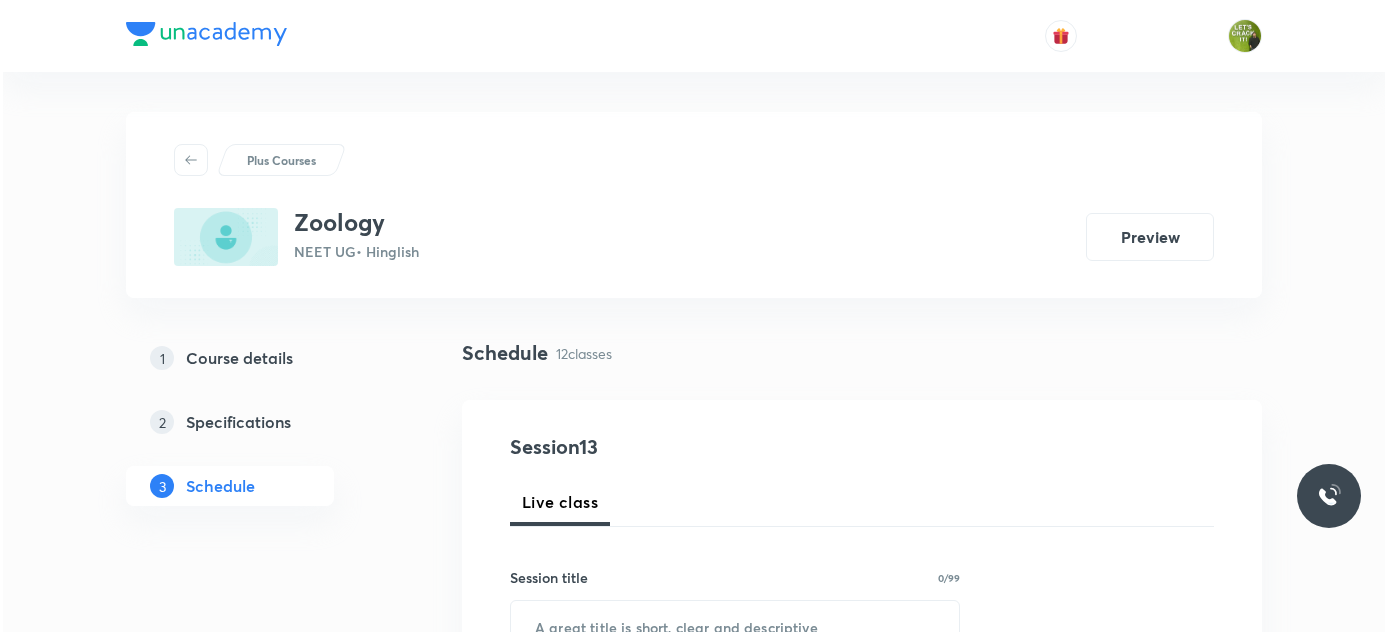 scroll, scrollTop: 0, scrollLeft: 0, axis: both 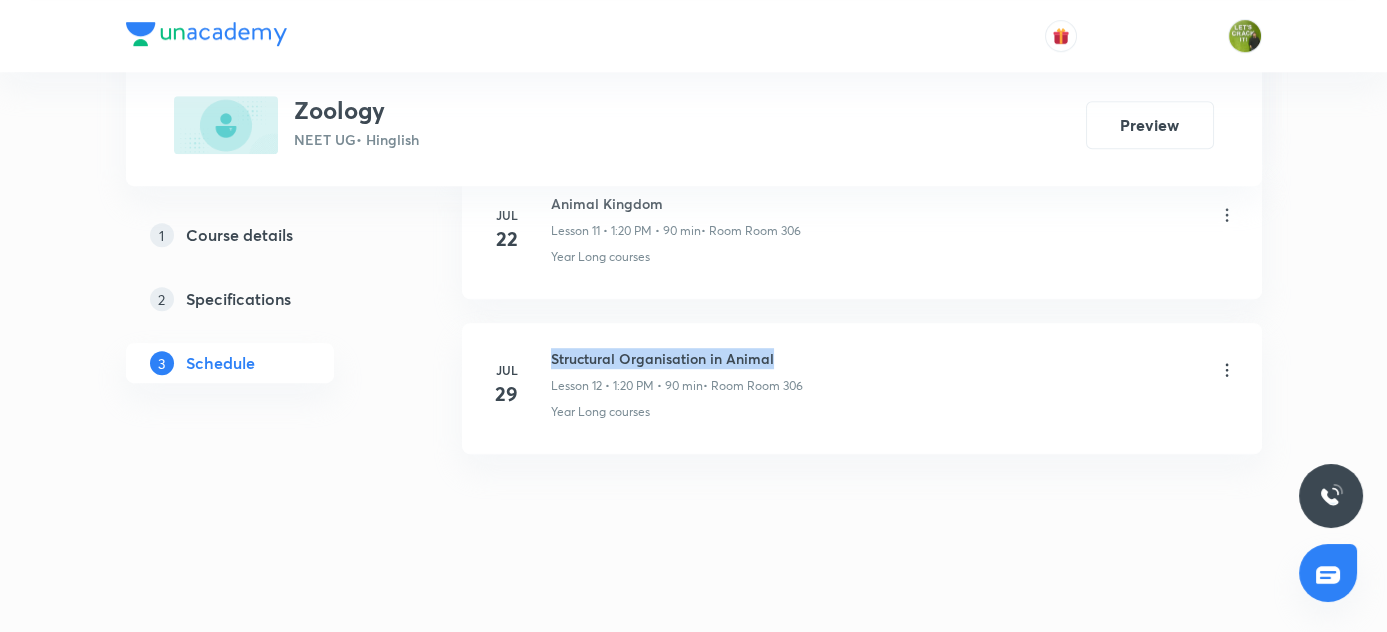 drag, startPoint x: 550, startPoint y: 347, endPoint x: 847, endPoint y: 345, distance: 297.00674 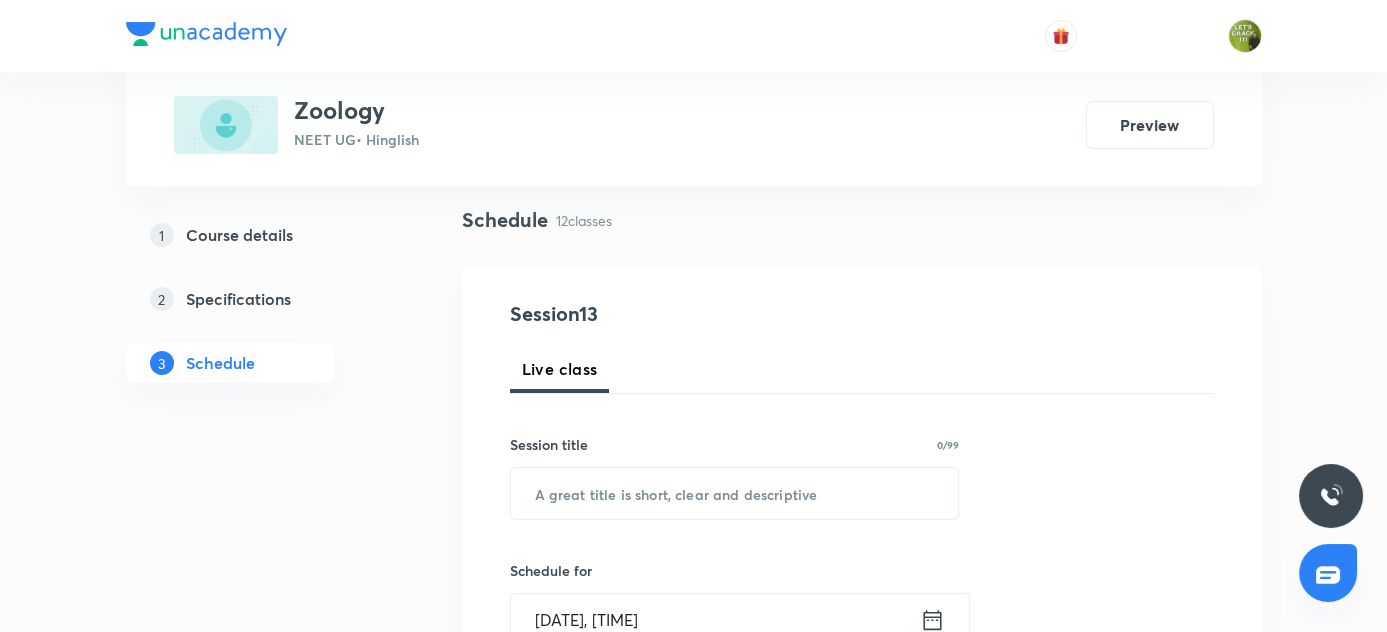scroll, scrollTop: 0, scrollLeft: 0, axis: both 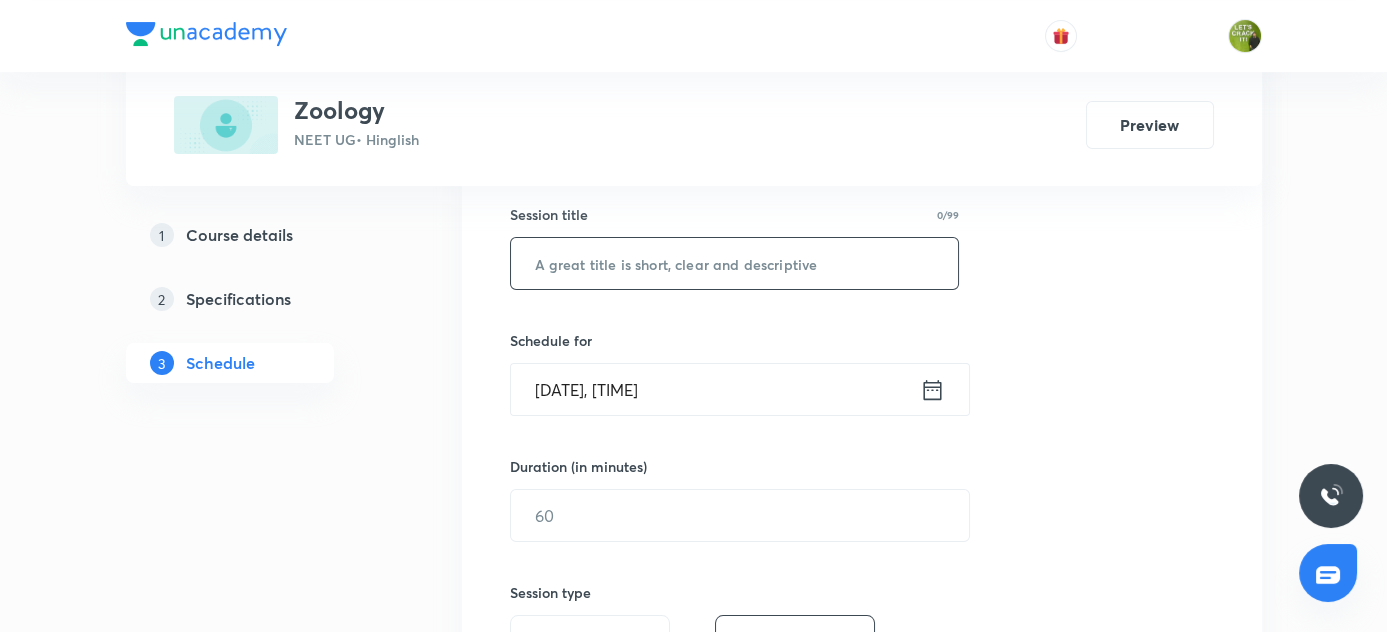 click at bounding box center (735, 263) 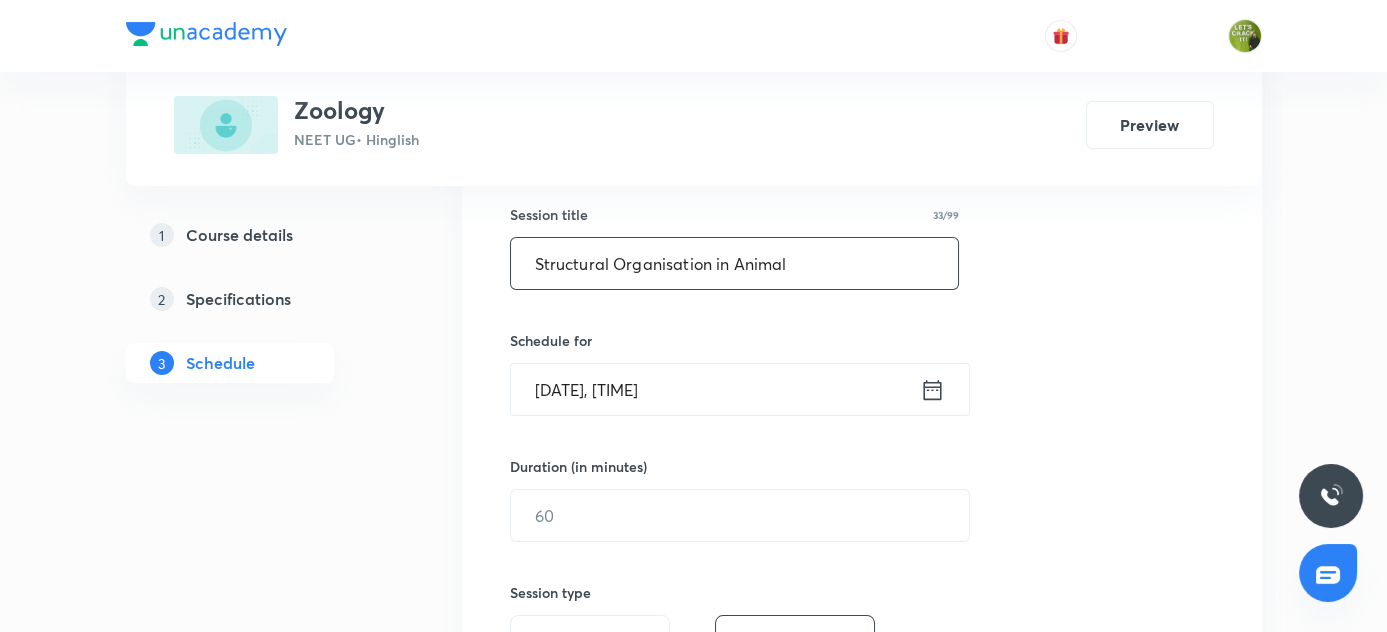 type on "Structural Organisation in Animal" 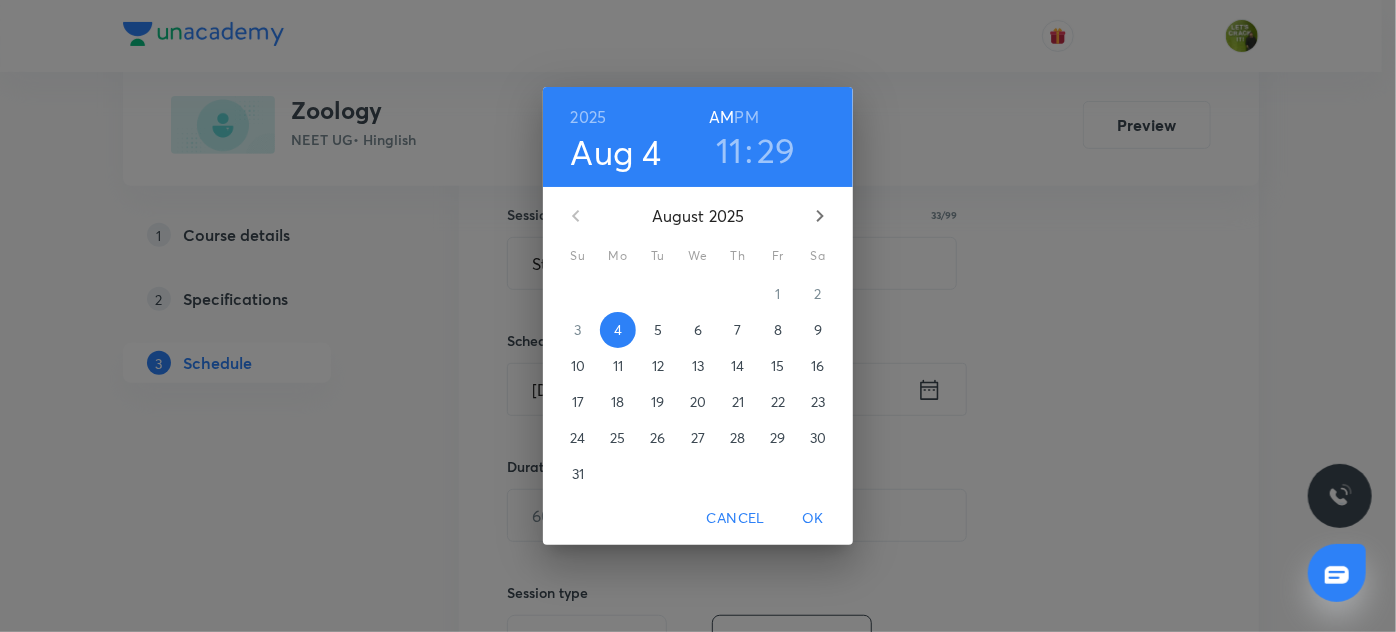 click on "11" at bounding box center (729, 150) 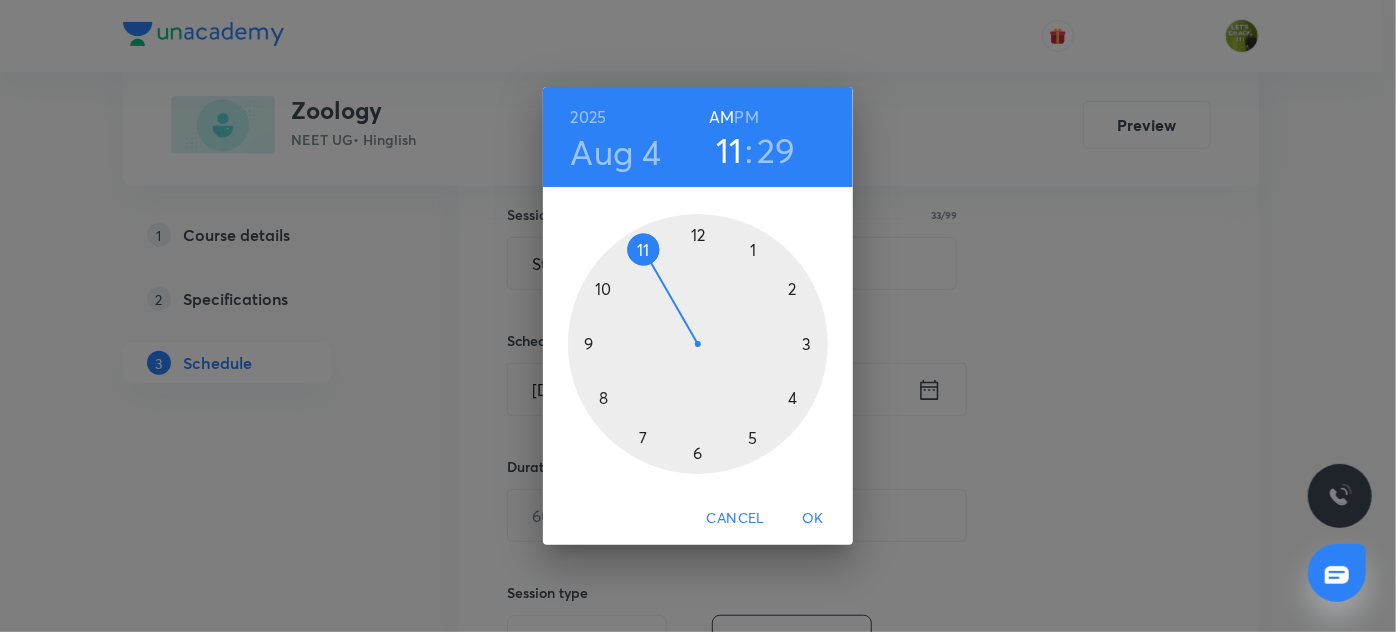 click on "29" at bounding box center (776, 150) 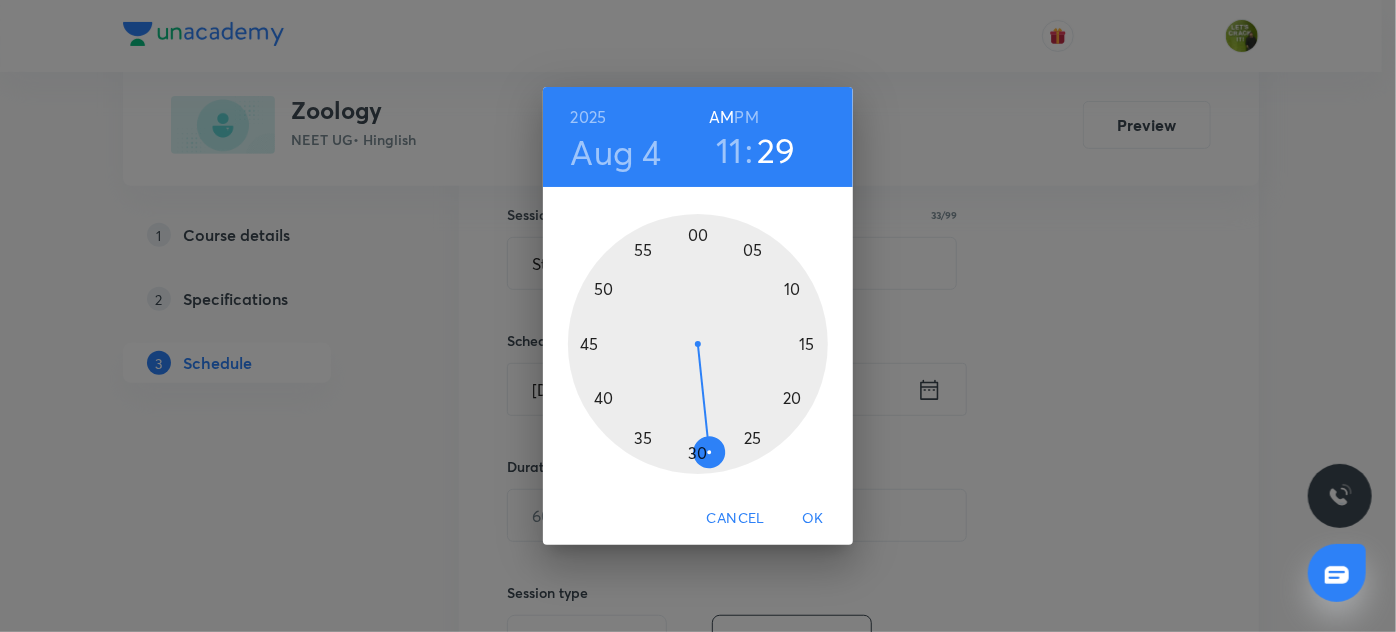 click at bounding box center (698, 344) 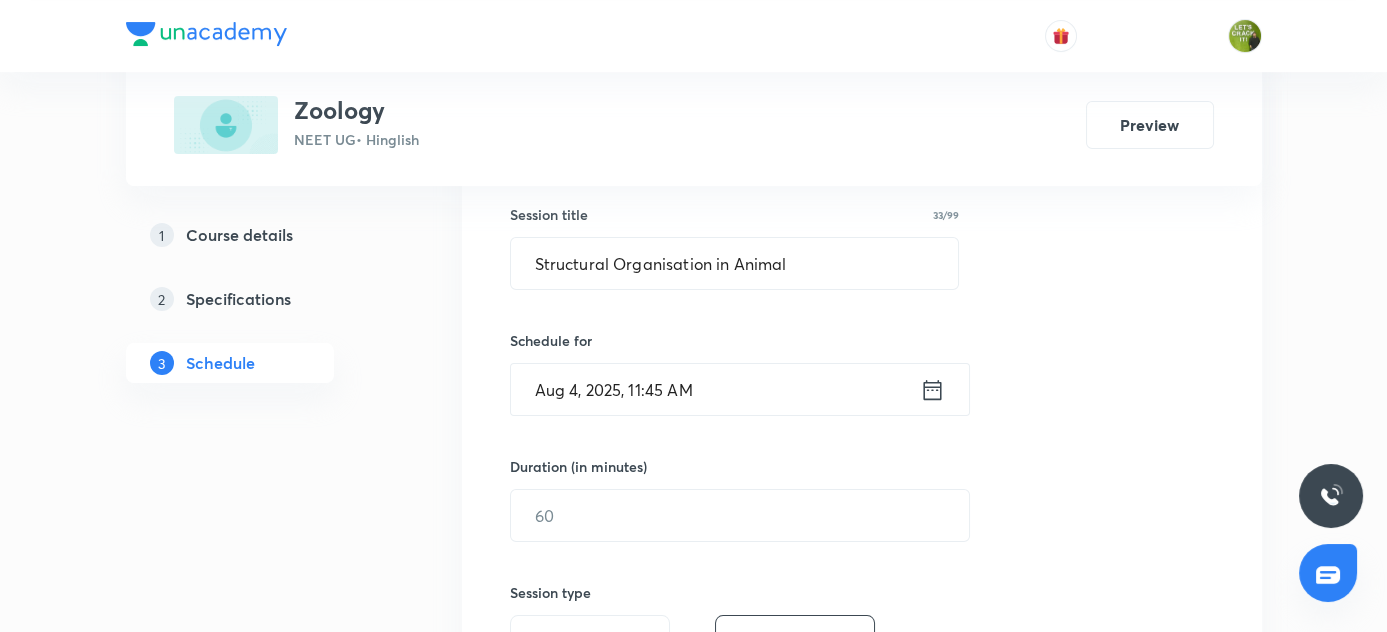click 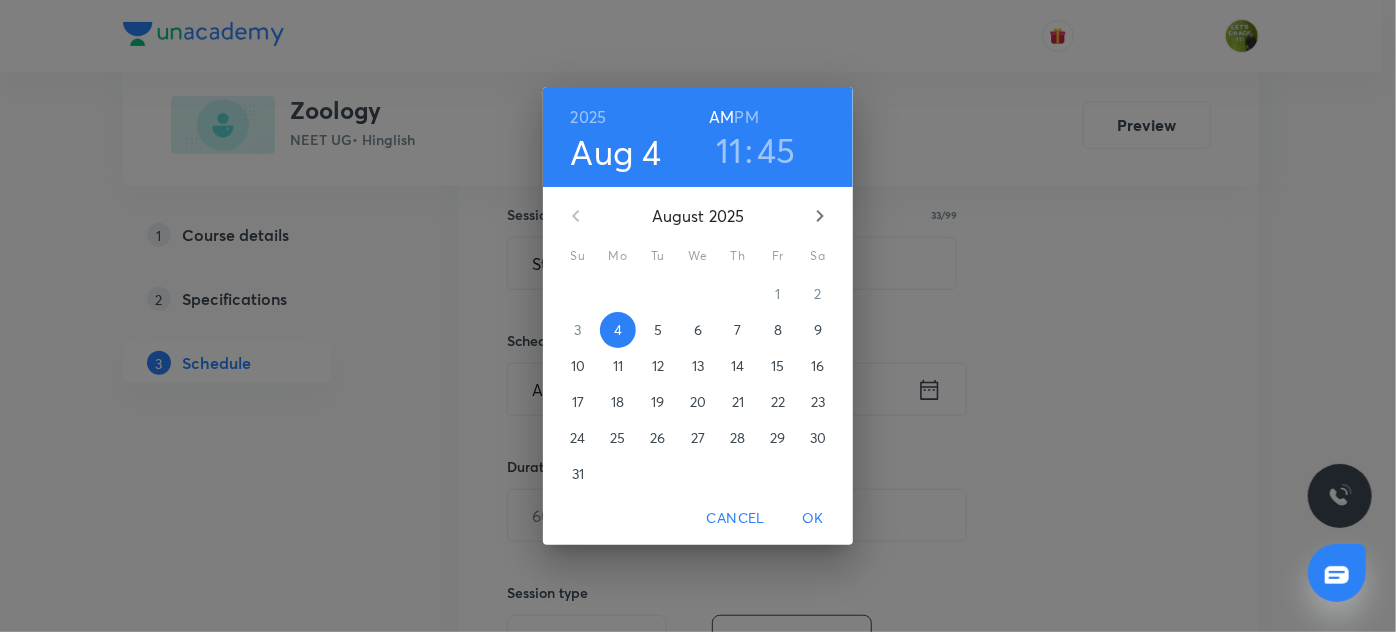 click on "45" at bounding box center [776, 150] 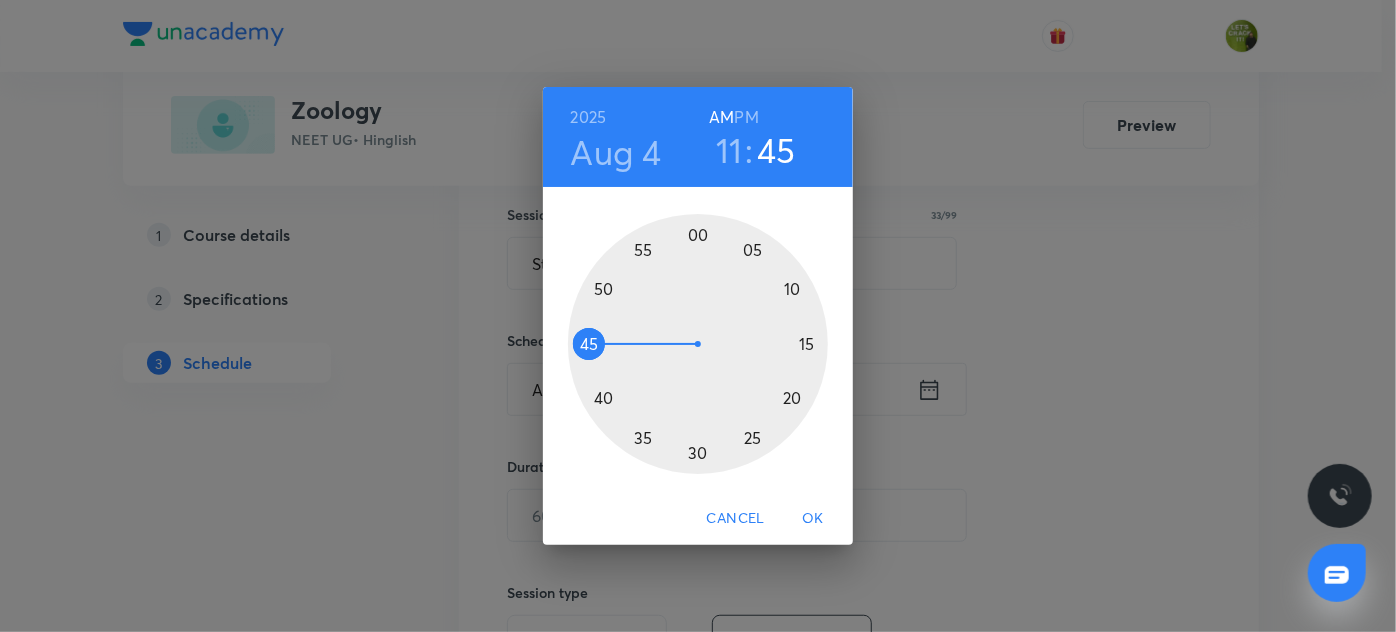 click at bounding box center (698, 344) 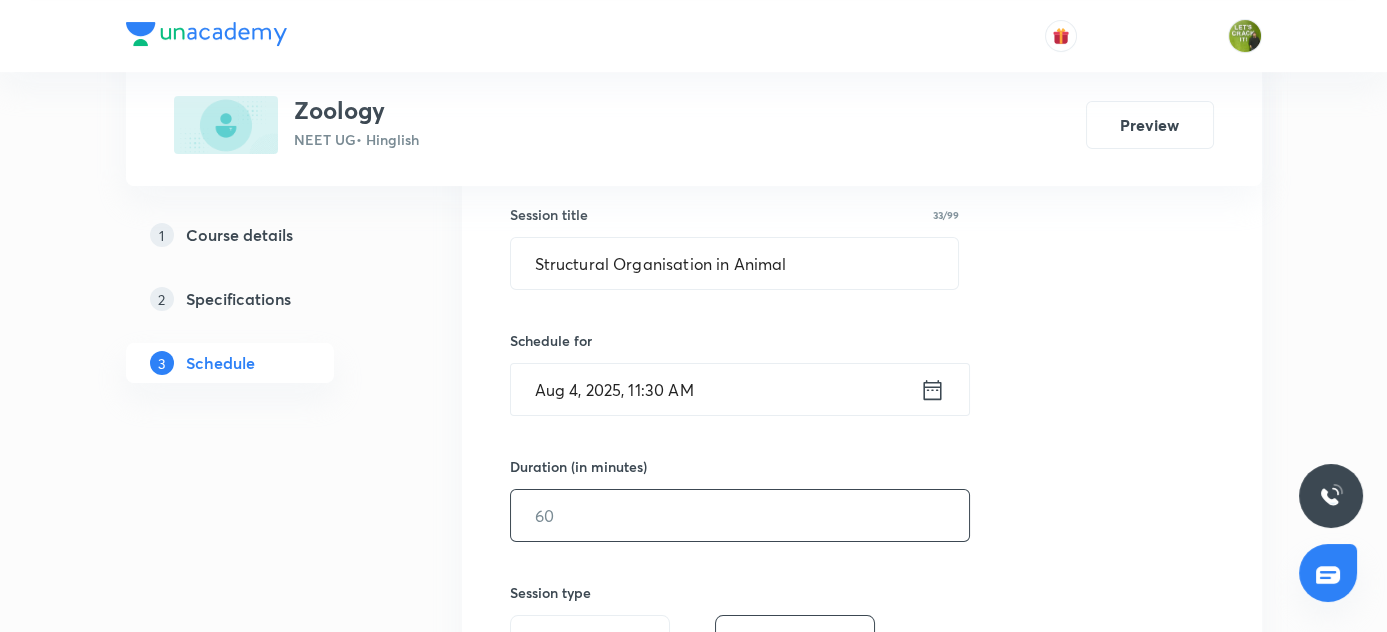 click at bounding box center (740, 515) 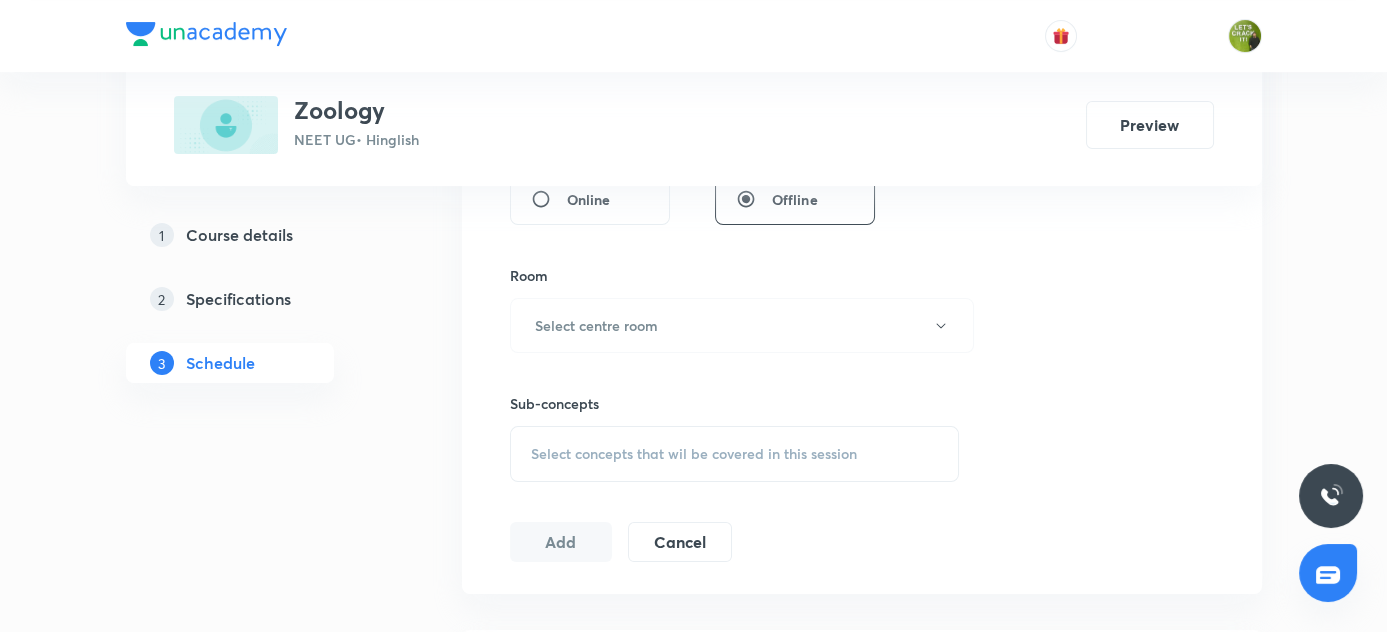 scroll, scrollTop: 818, scrollLeft: 0, axis: vertical 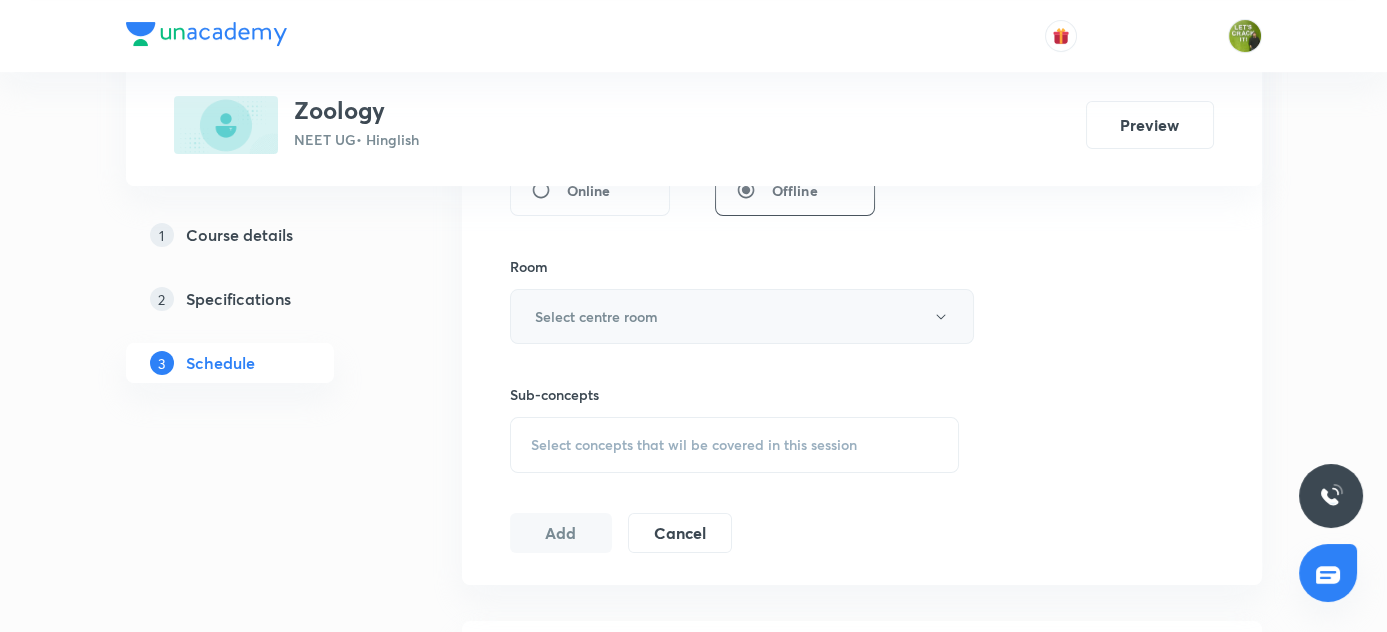 type on "90" 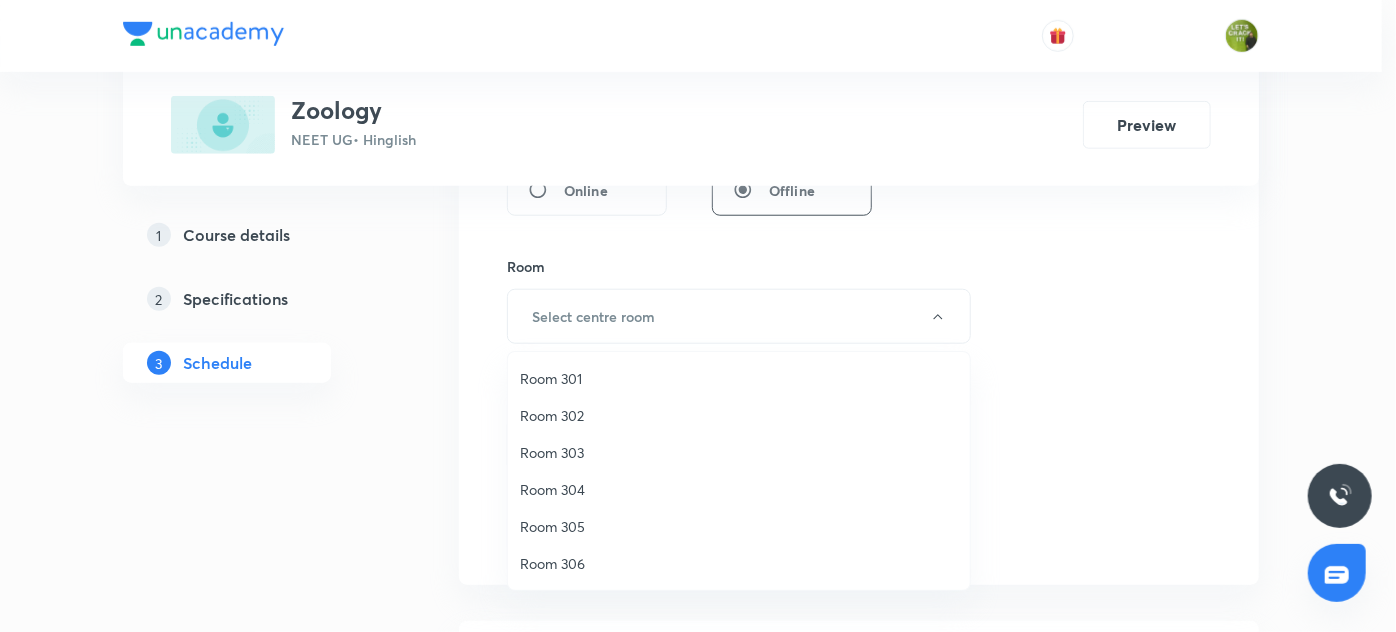 click on "Room 303" at bounding box center (739, 452) 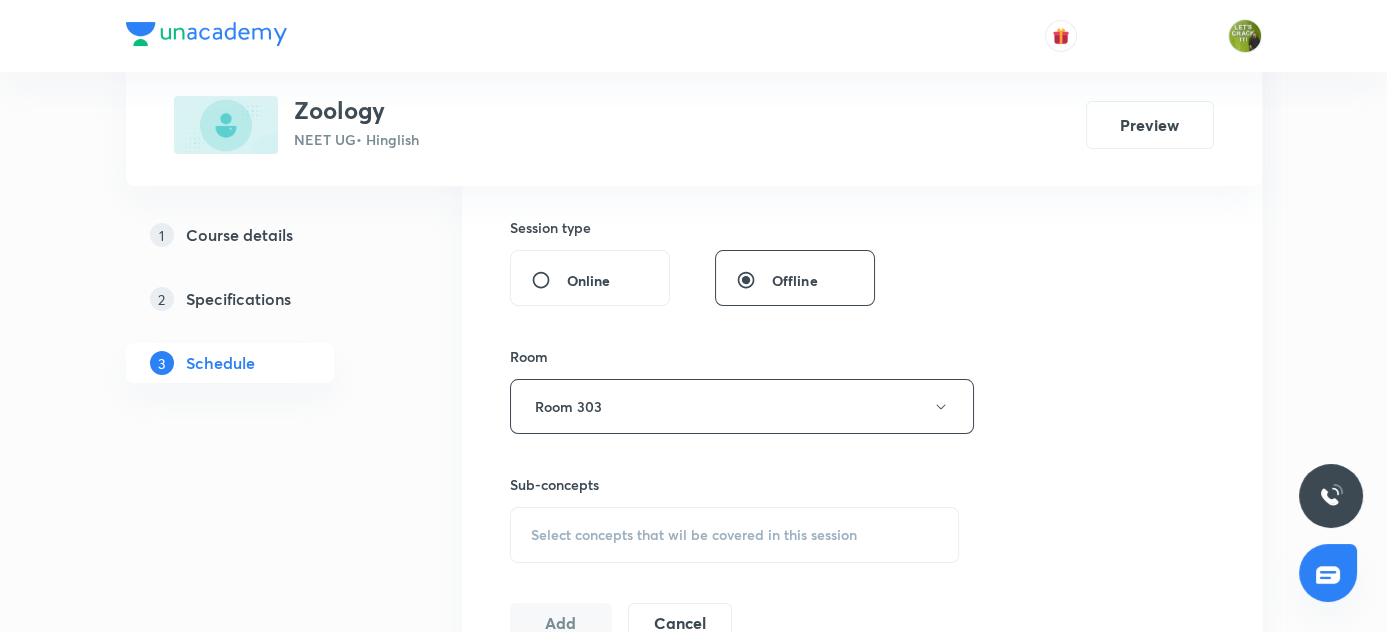 scroll, scrollTop: 818, scrollLeft: 0, axis: vertical 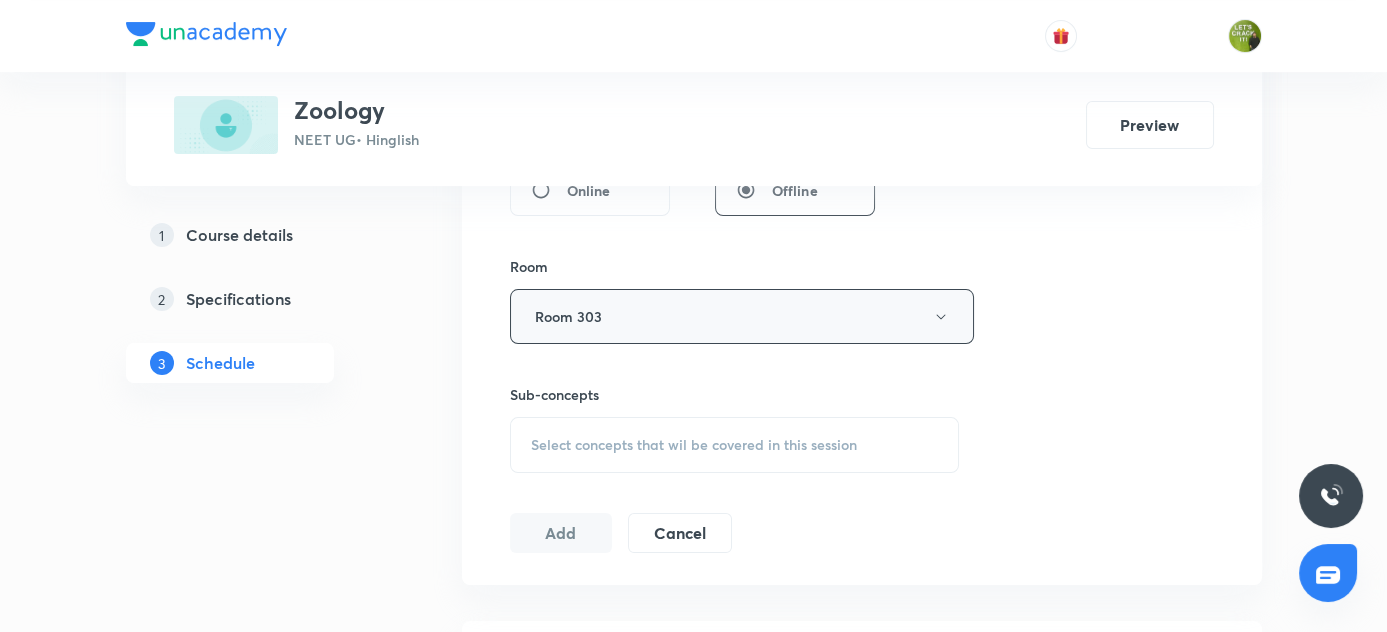click 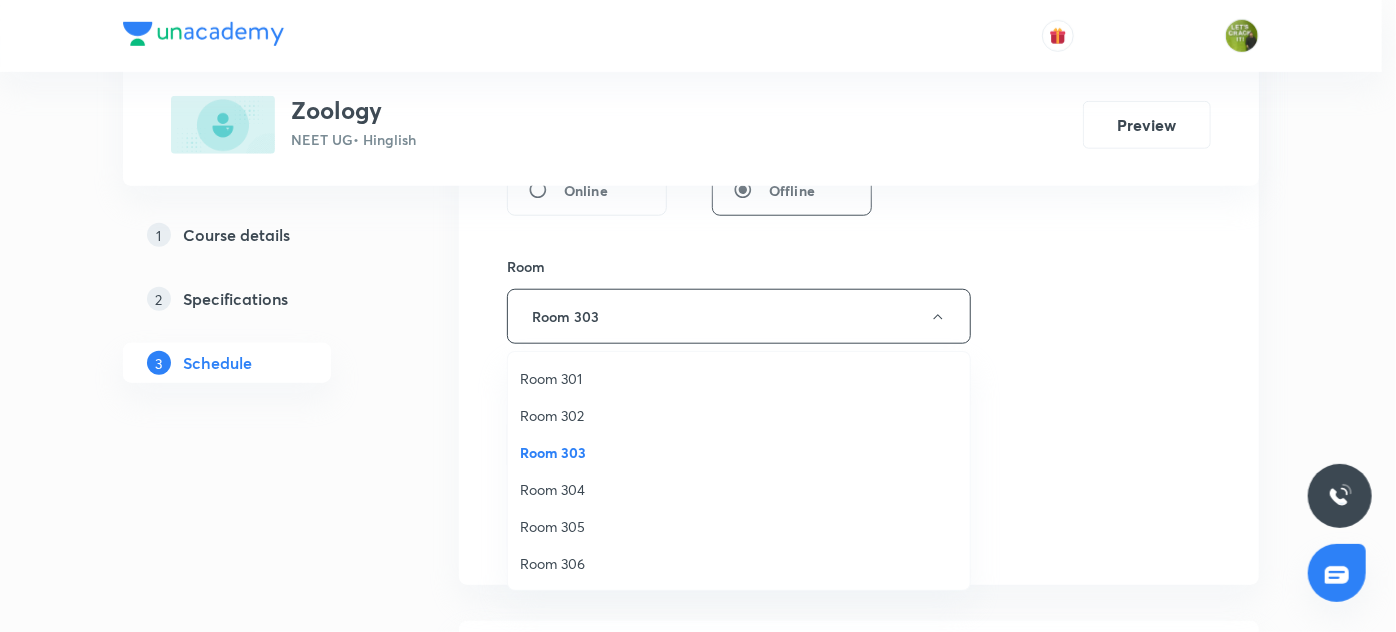 click at bounding box center [698, 316] 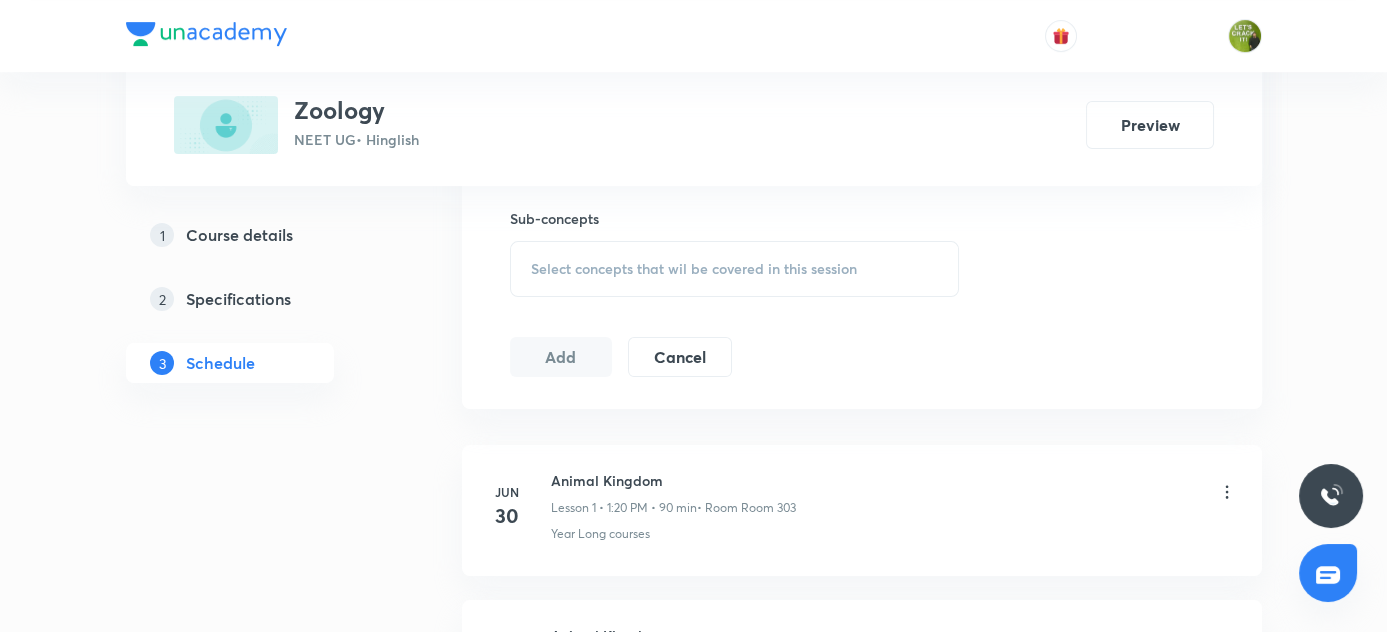 scroll, scrollTop: 1000, scrollLeft: 0, axis: vertical 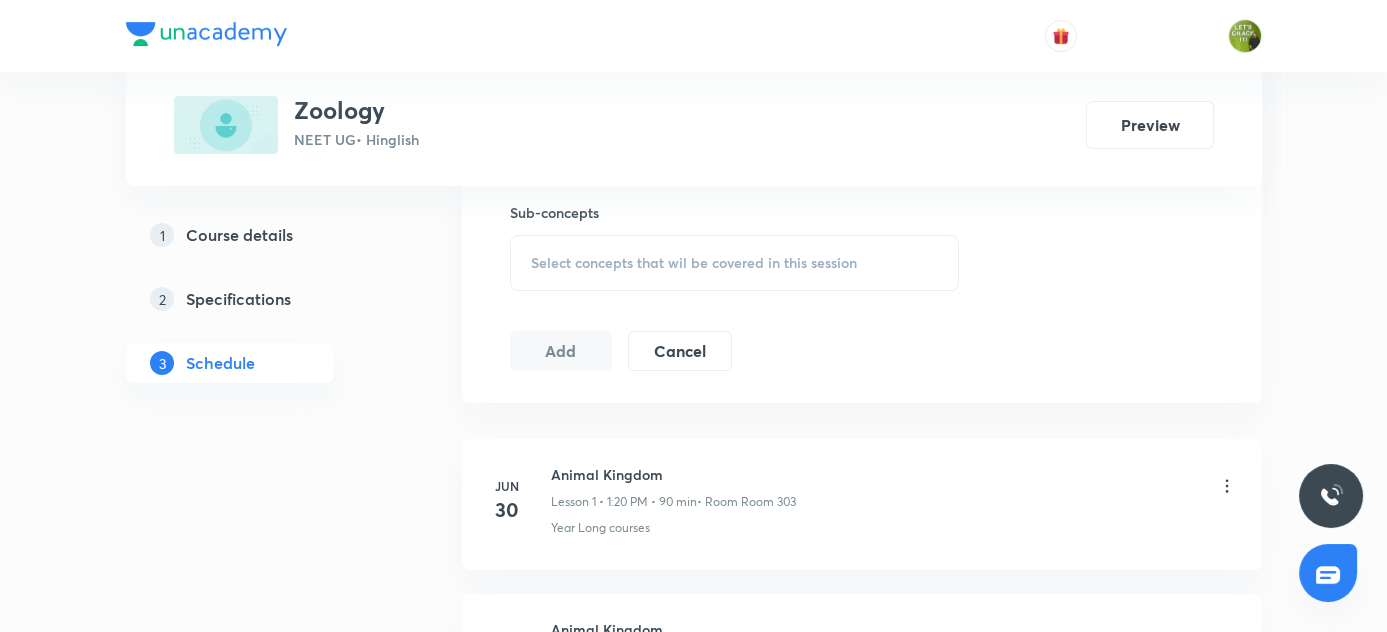 click on "Select concepts that wil be covered in this session" at bounding box center [694, 263] 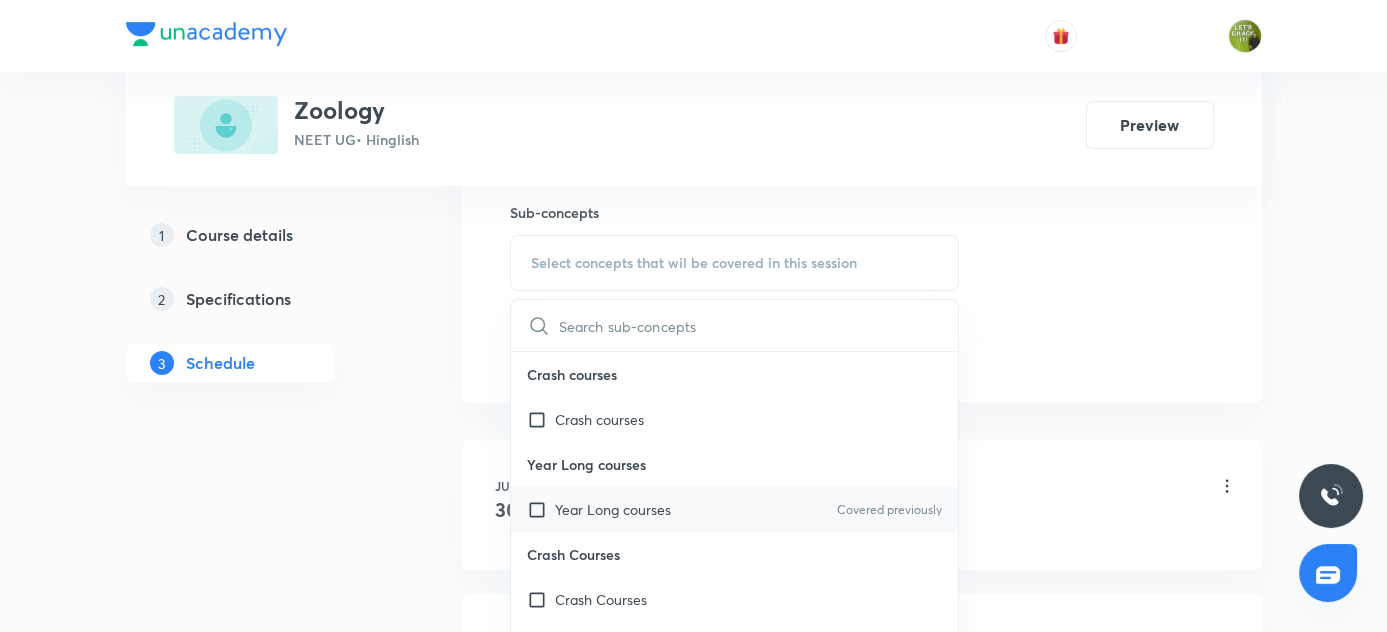 click at bounding box center (541, 509) 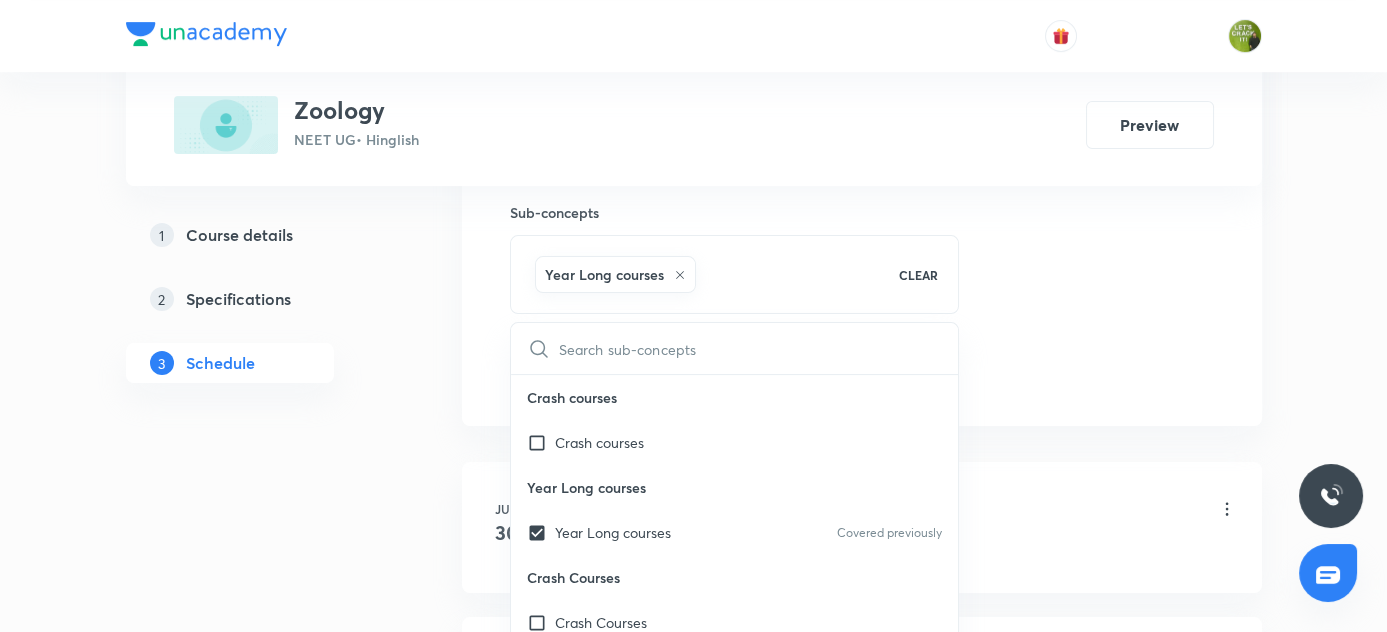 click on "1 Course details 2 Specifications 3 Schedule" at bounding box center (262, 894) 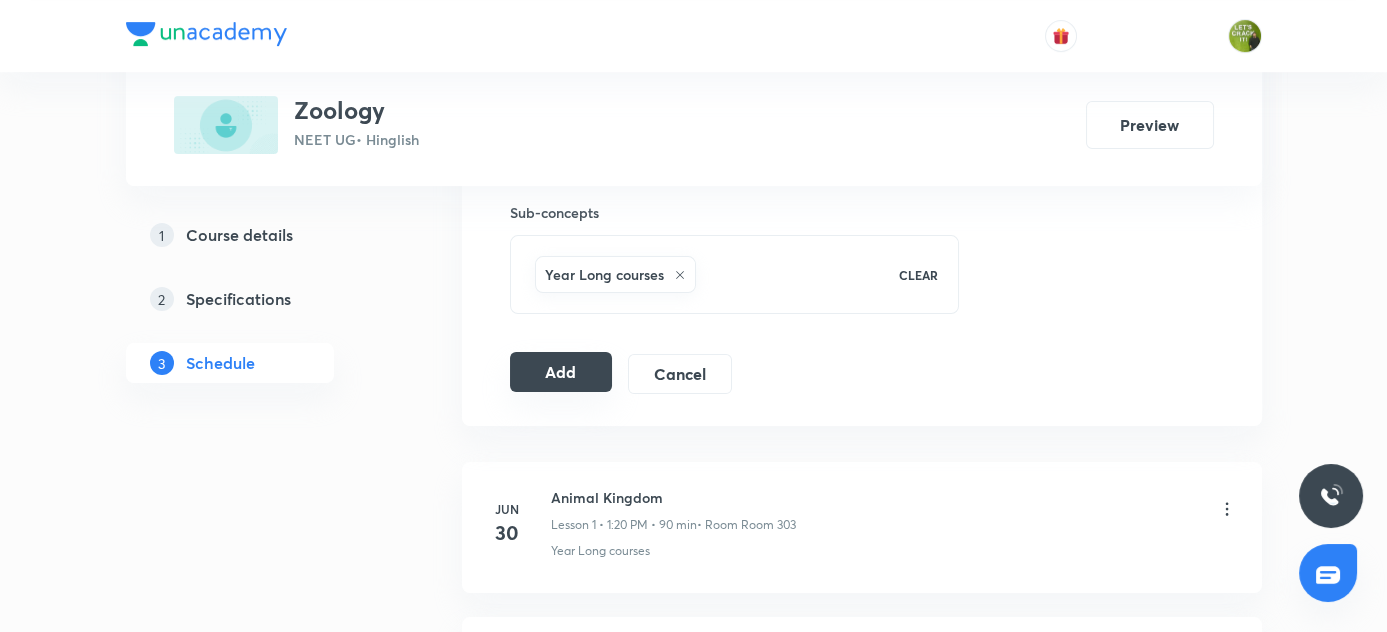 click on "Add" at bounding box center [561, 372] 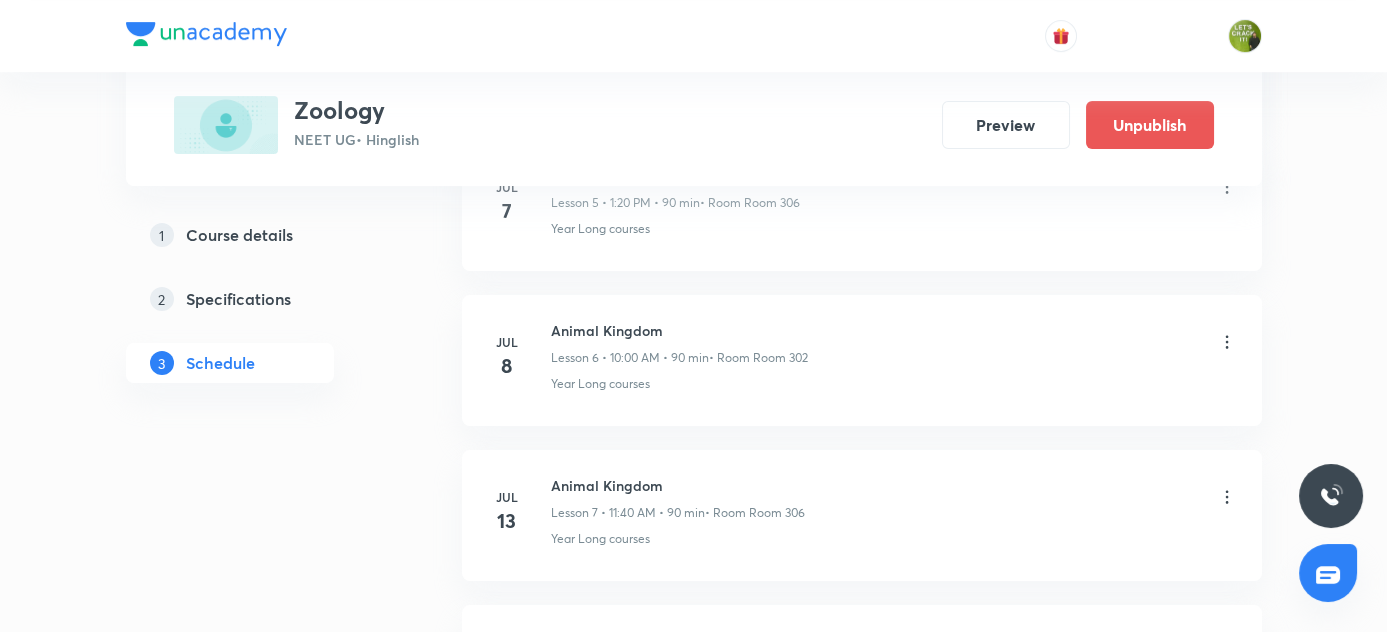 scroll, scrollTop: 1363, scrollLeft: 0, axis: vertical 